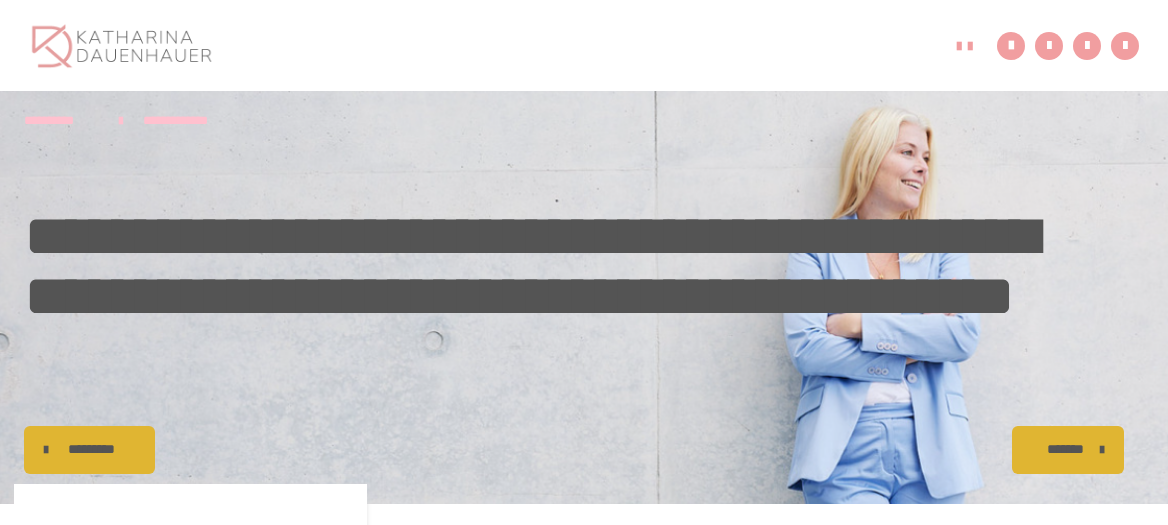 scroll, scrollTop: 0, scrollLeft: 0, axis: both 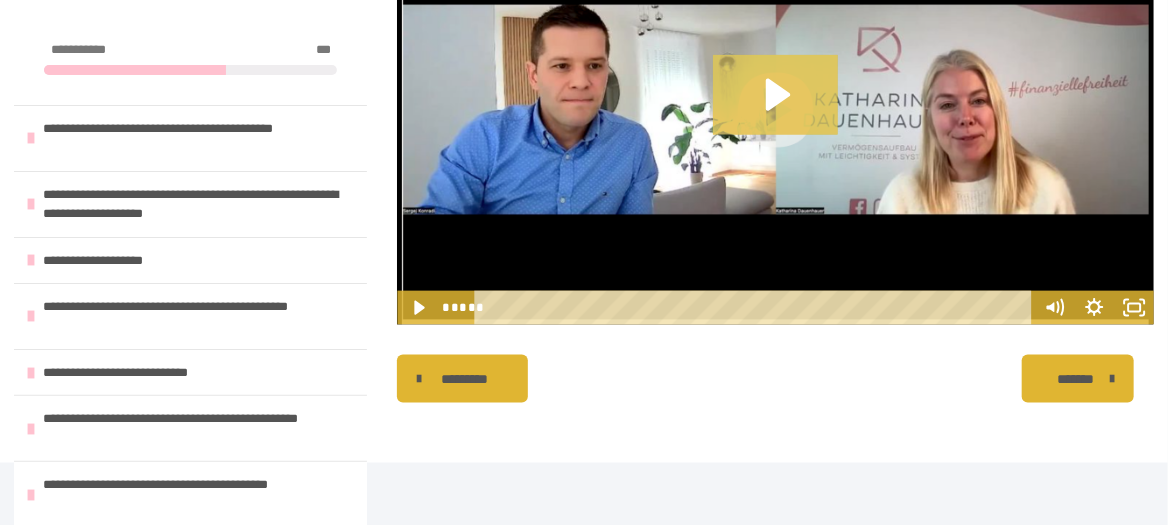 click 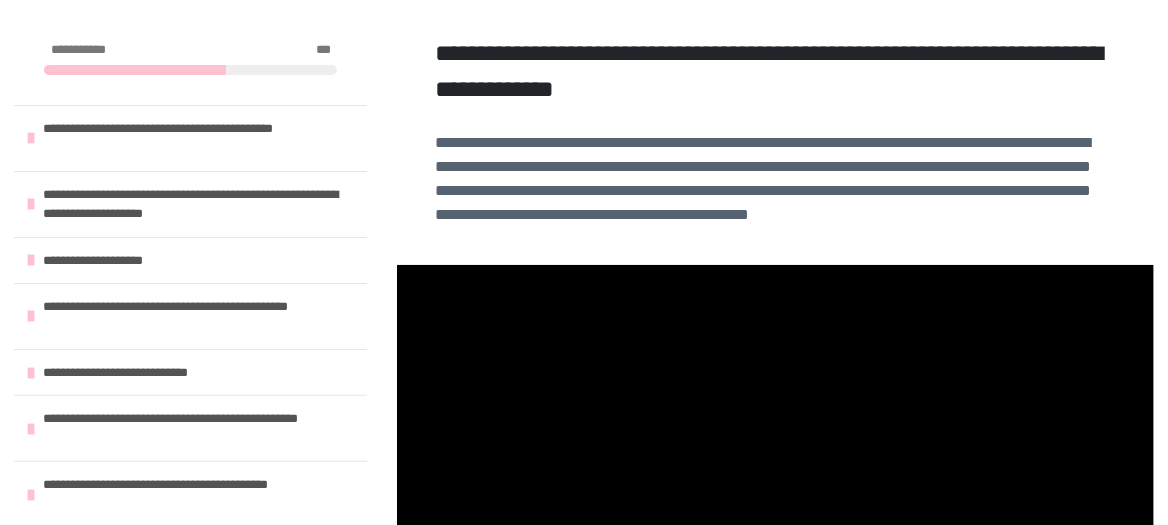 scroll, scrollTop: 902, scrollLeft: 0, axis: vertical 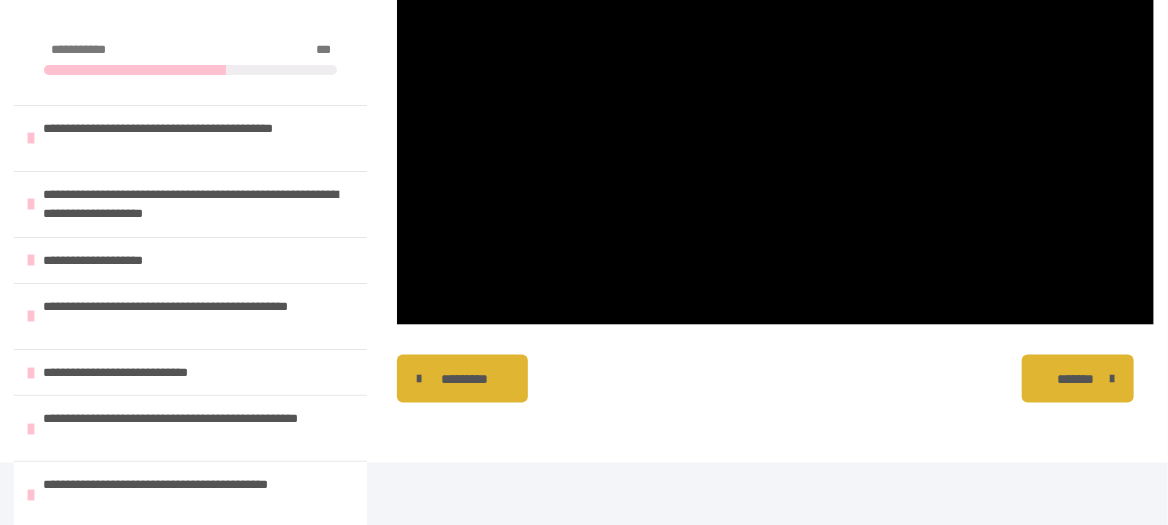 type 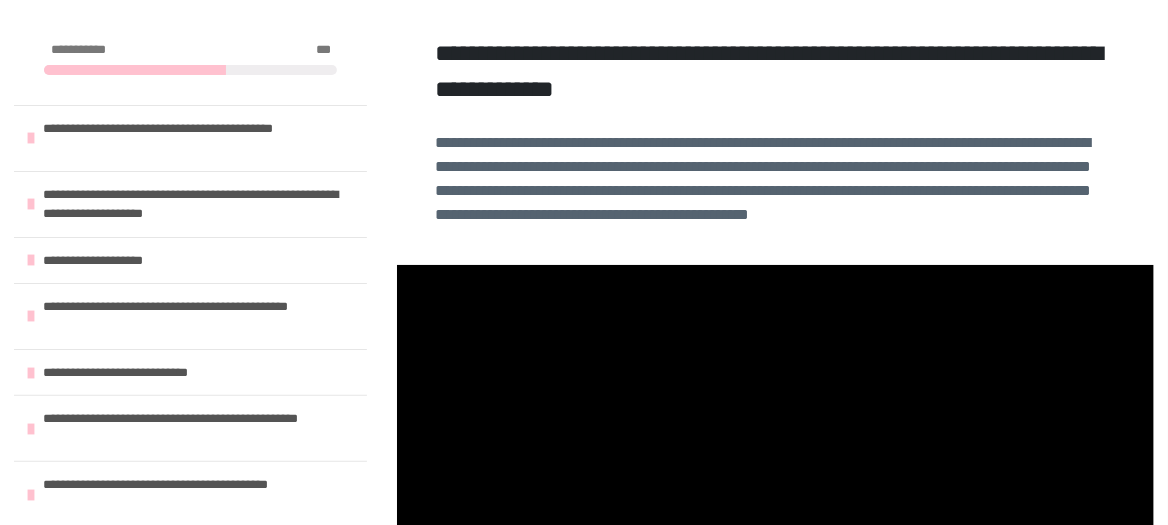 scroll, scrollTop: 902, scrollLeft: 0, axis: vertical 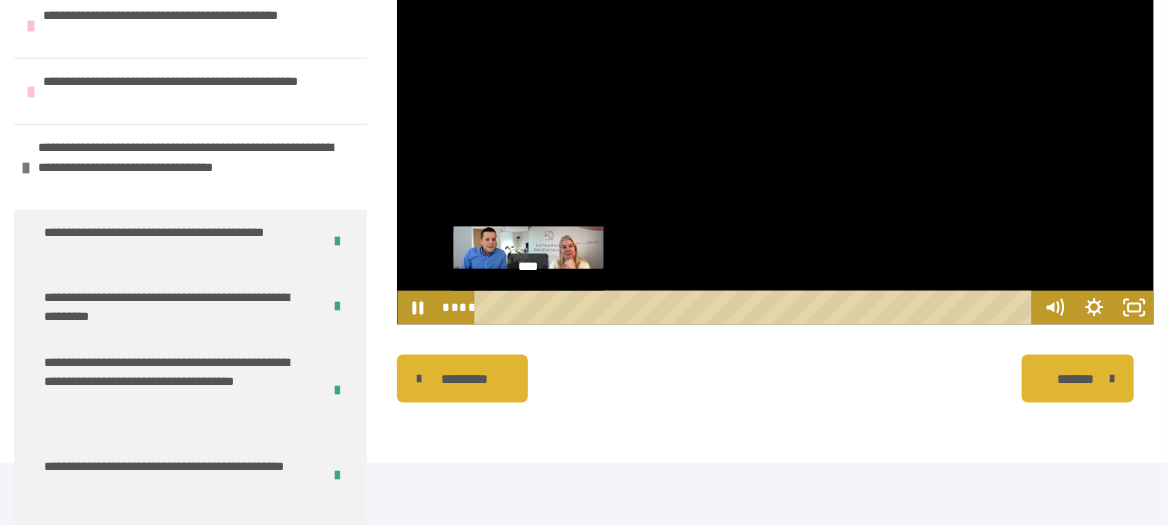 click on "****" at bounding box center [757, 308] 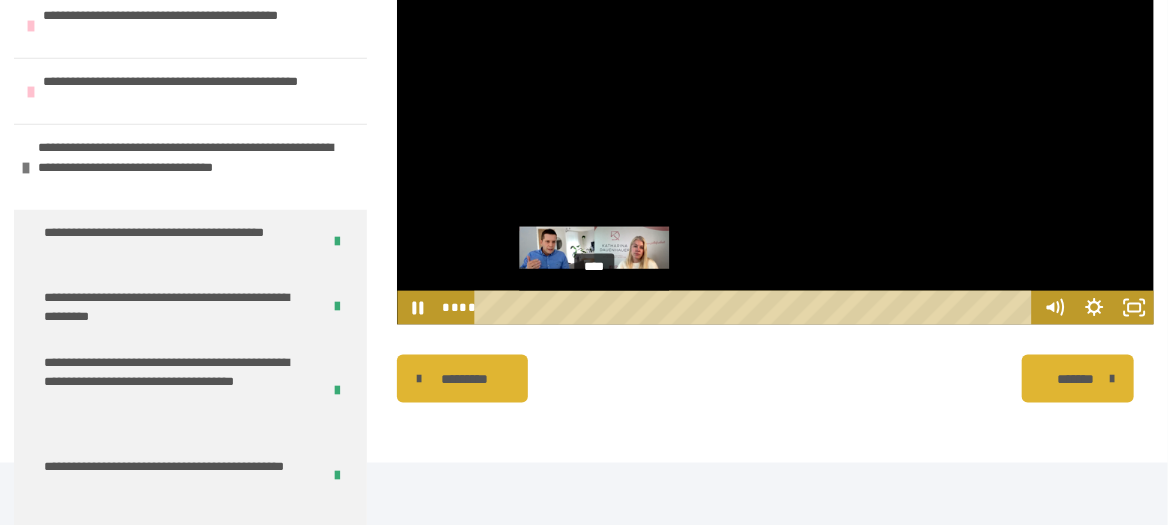 drag, startPoint x: 527, startPoint y: 369, endPoint x: 595, endPoint y: 369, distance: 68 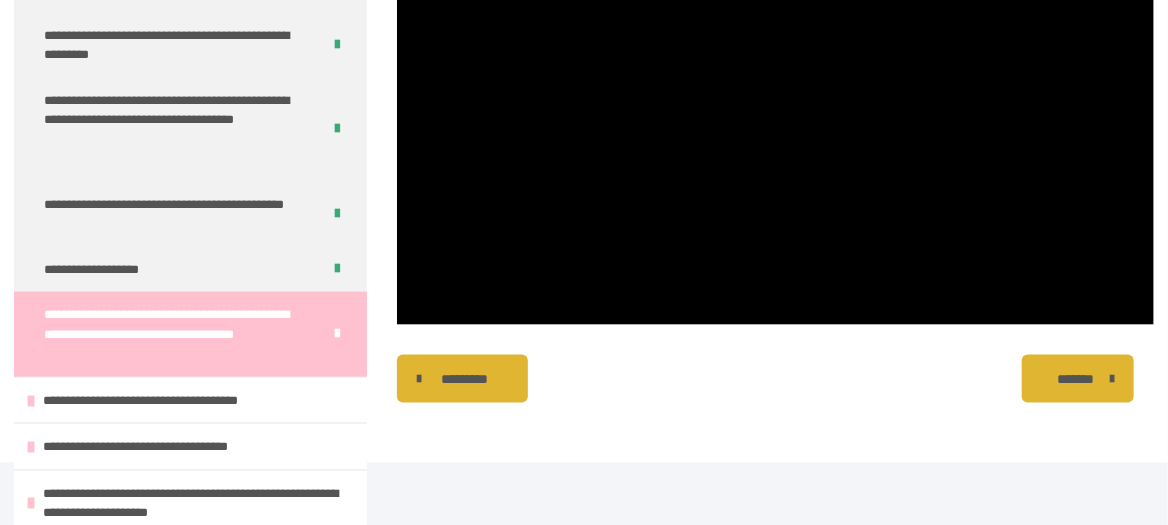 scroll, scrollTop: 1004, scrollLeft: 0, axis: vertical 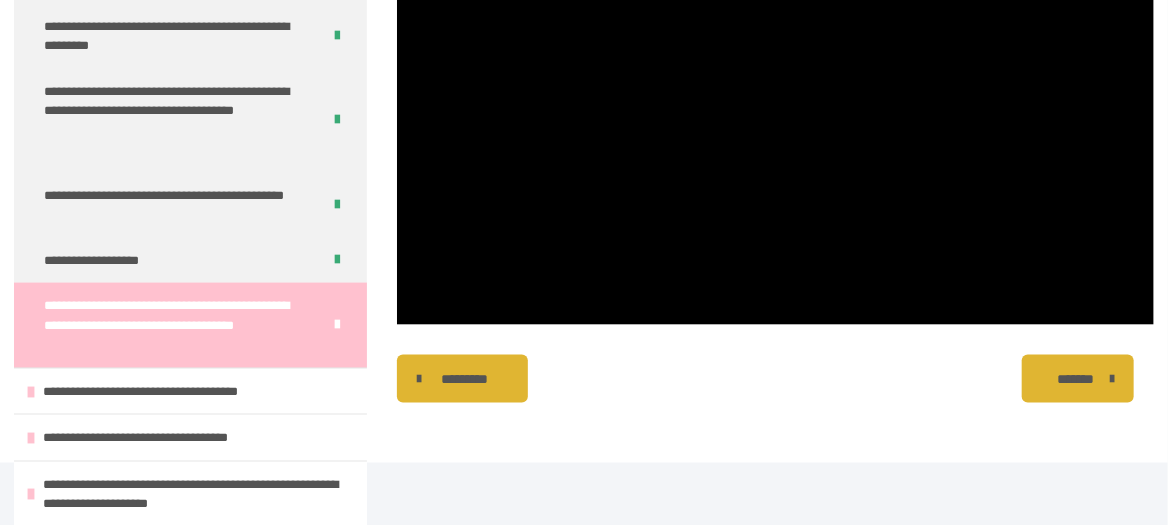 click on "*******" at bounding box center (1076, 379) 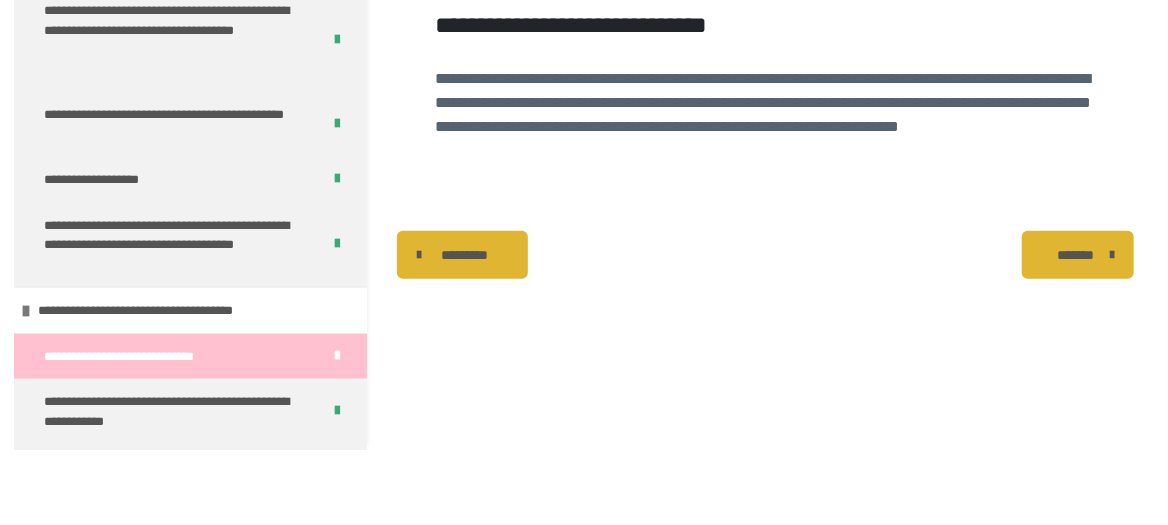 scroll, scrollTop: 443, scrollLeft: 0, axis: vertical 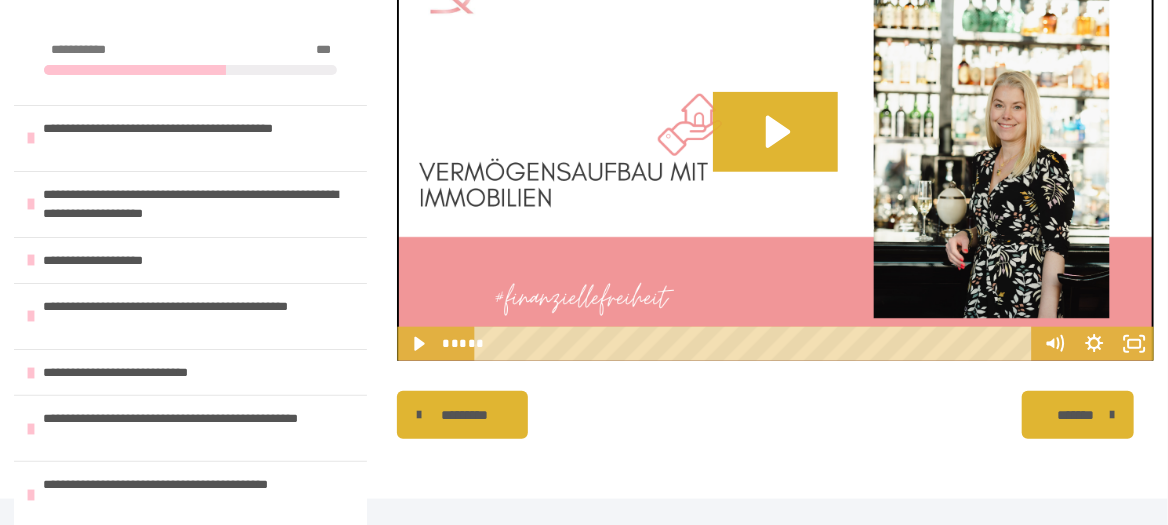click on "*******" at bounding box center [1076, 415] 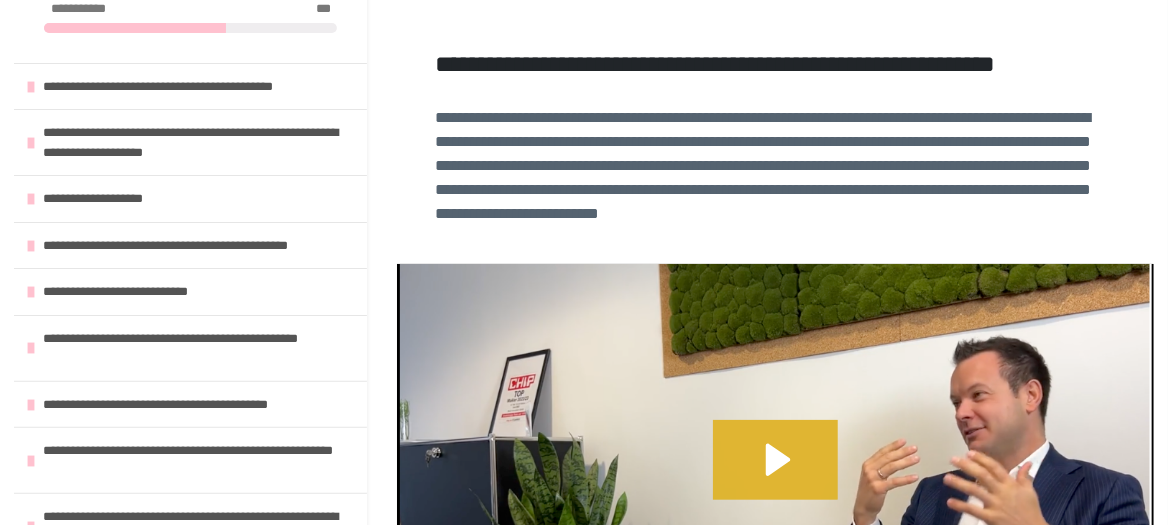 scroll, scrollTop: 831, scrollLeft: 0, axis: vertical 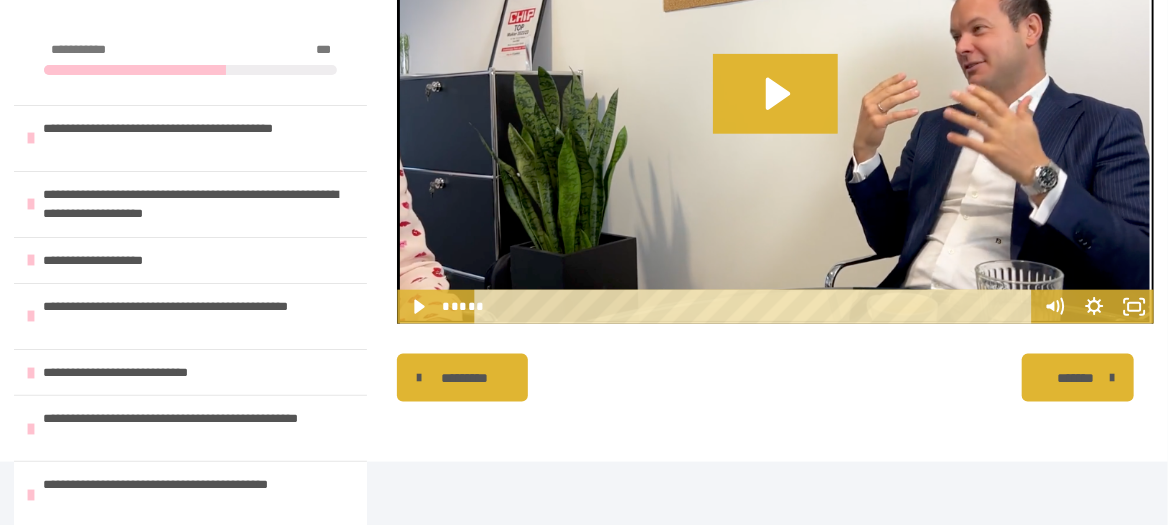 click on "*******" at bounding box center (1076, 378) 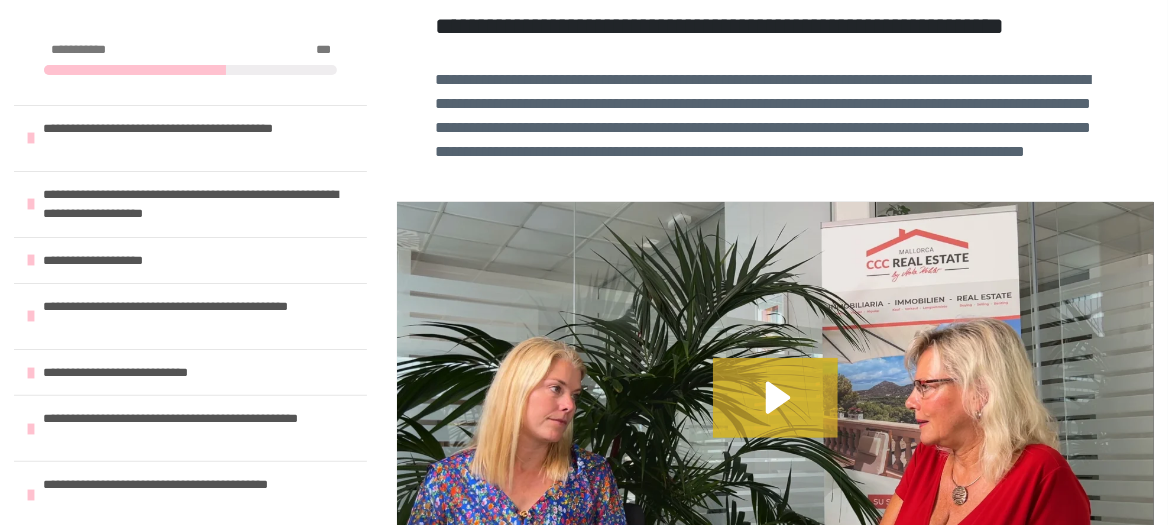 scroll, scrollTop: 866, scrollLeft: 0, axis: vertical 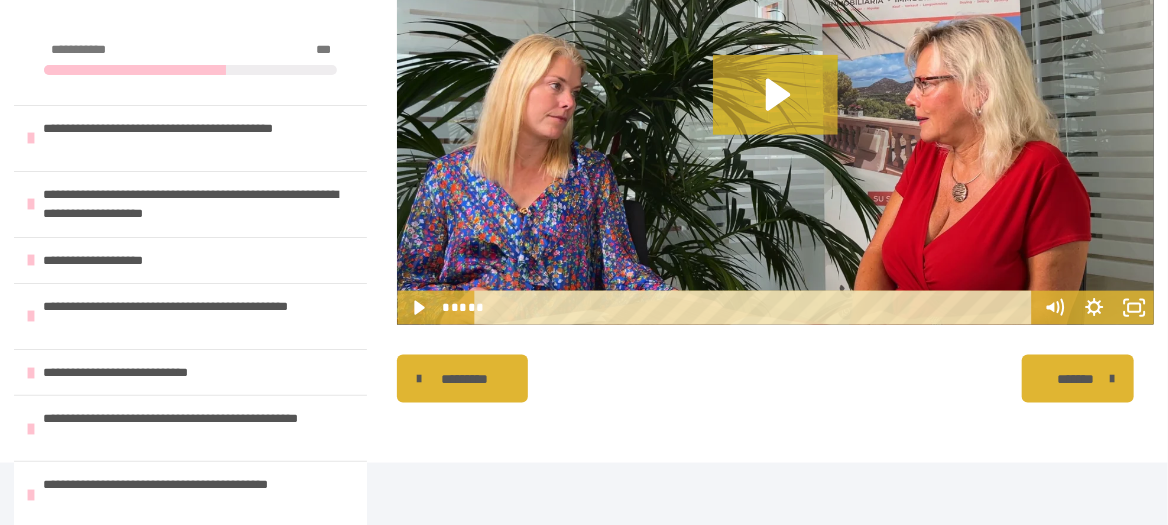 click on "*******" at bounding box center [1076, 379] 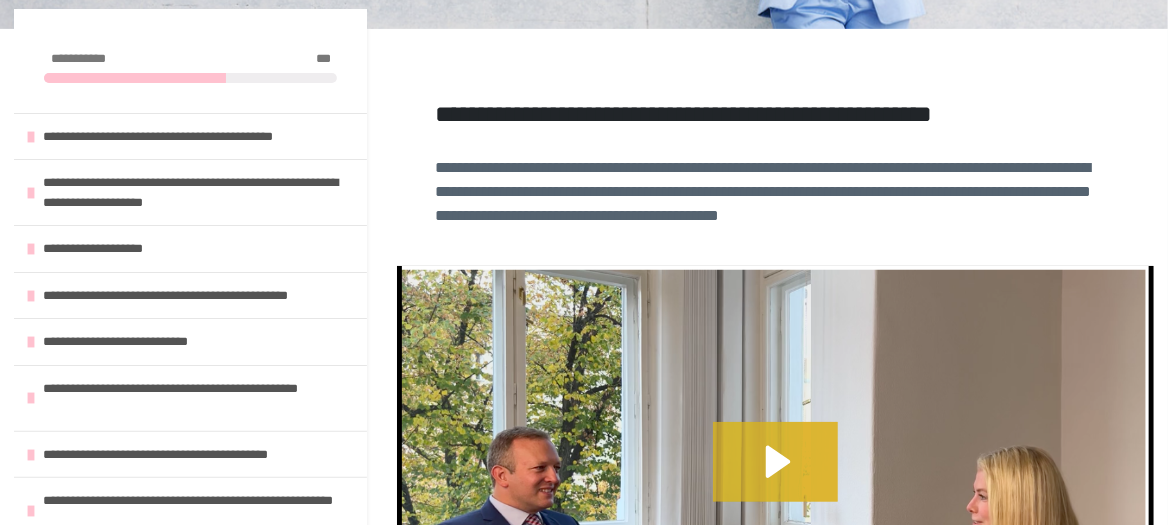 scroll, scrollTop: 782, scrollLeft: 0, axis: vertical 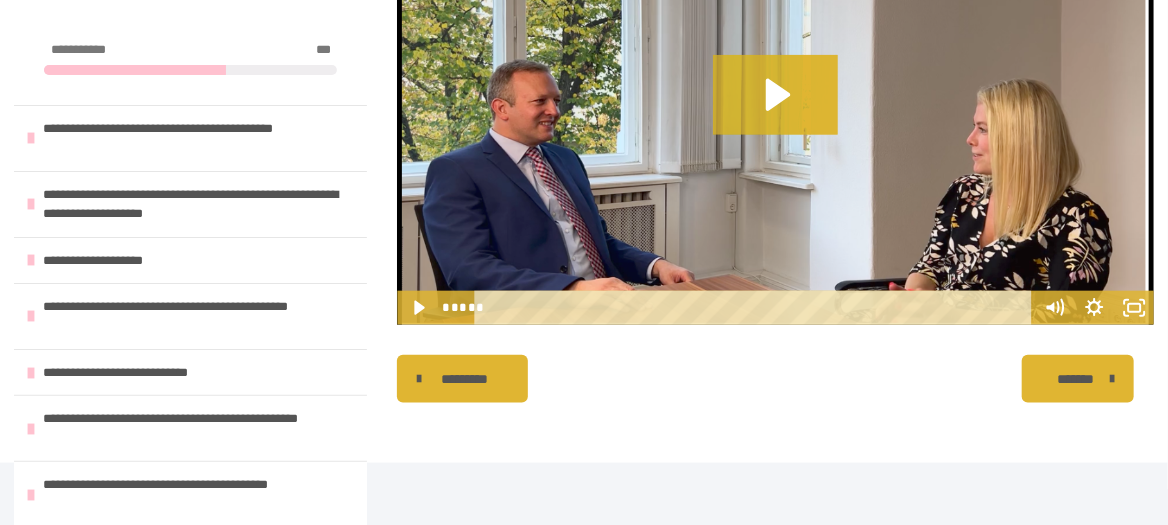 click on "*******" at bounding box center [1076, 379] 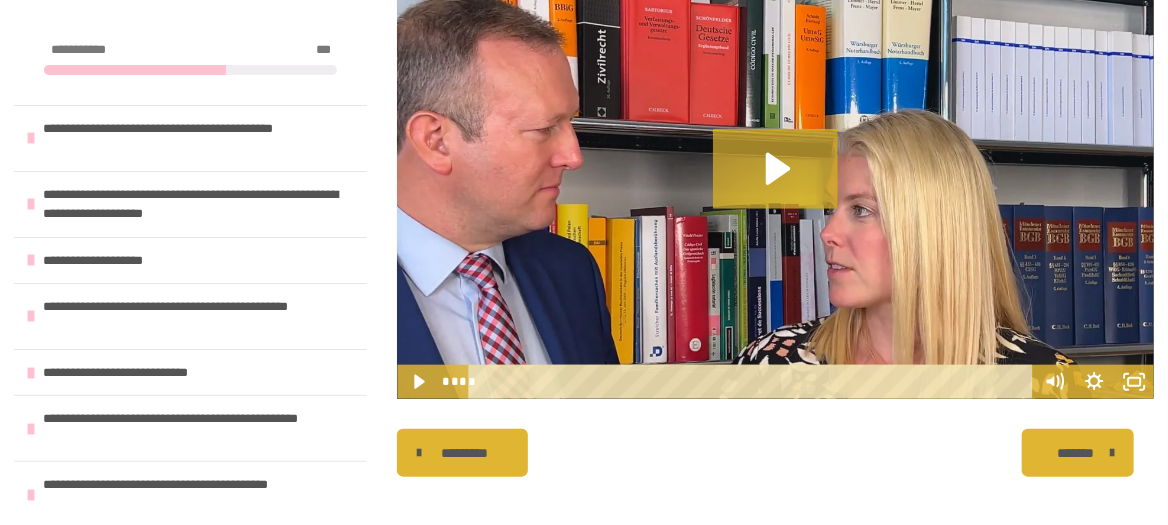 scroll, scrollTop: 697, scrollLeft: 0, axis: vertical 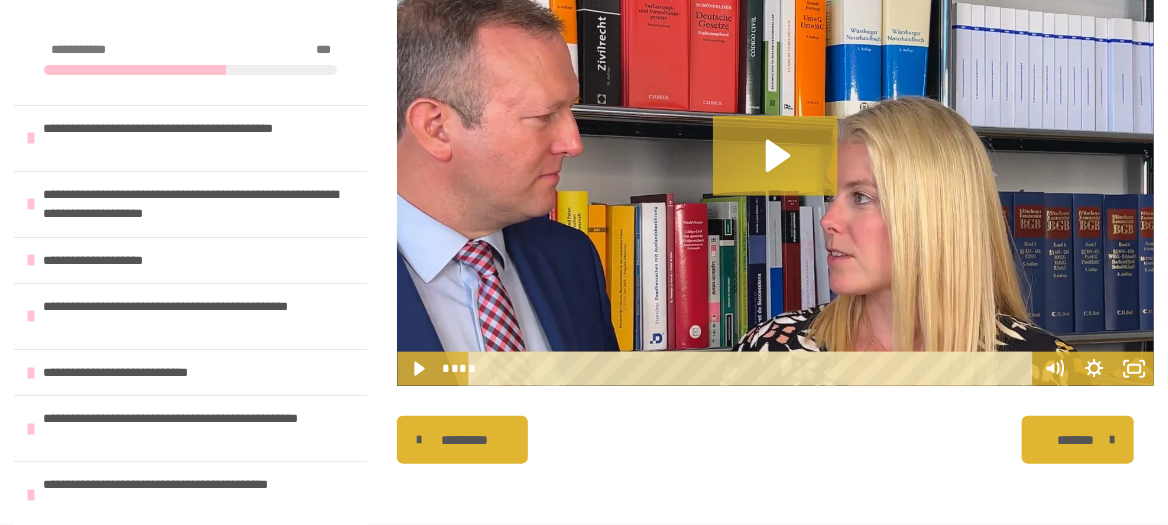 click on "*******" at bounding box center (1076, 440) 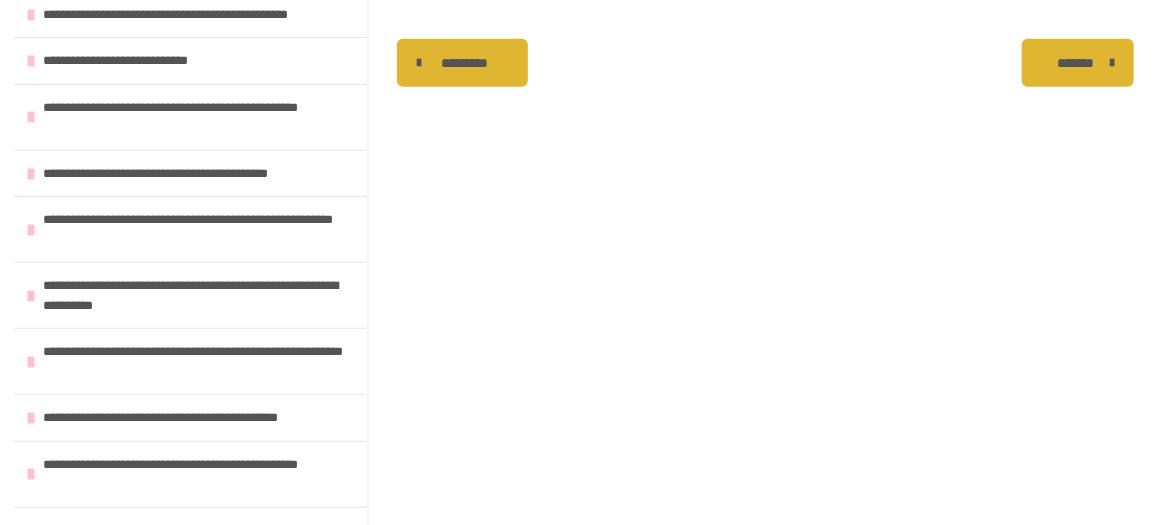 scroll, scrollTop: 636, scrollLeft: 0, axis: vertical 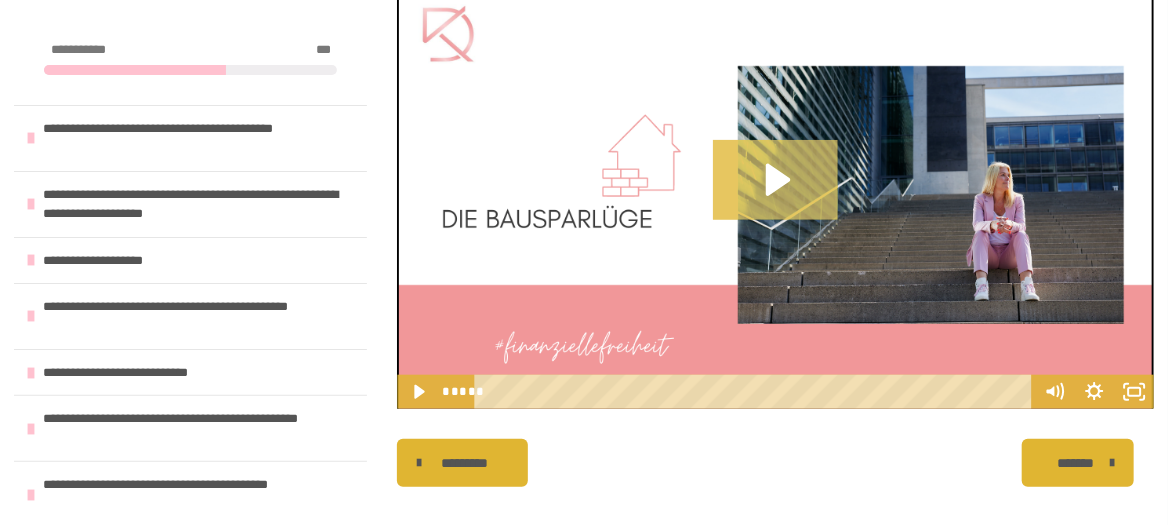 click 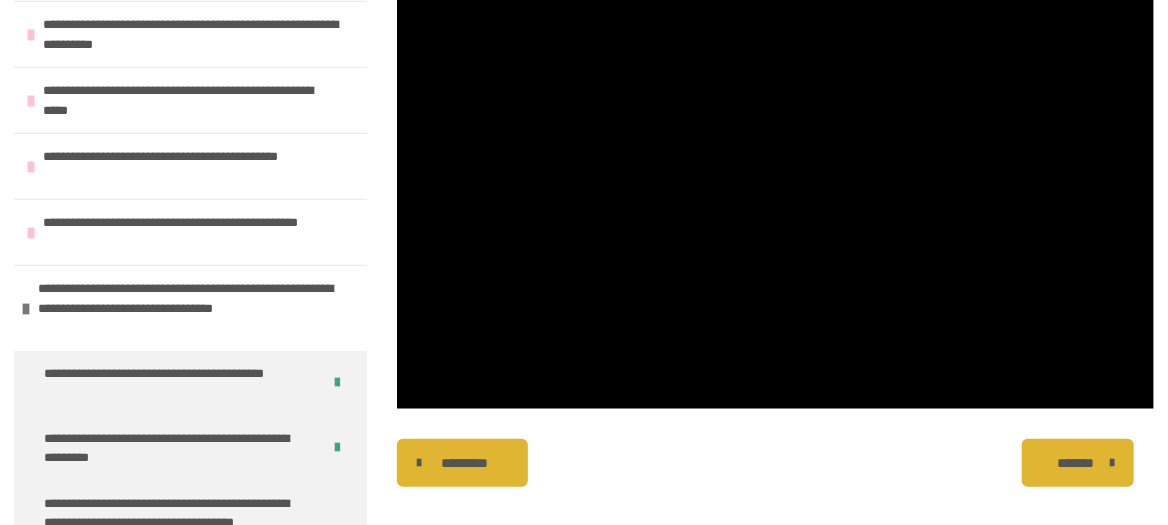 scroll, scrollTop: 651, scrollLeft: 0, axis: vertical 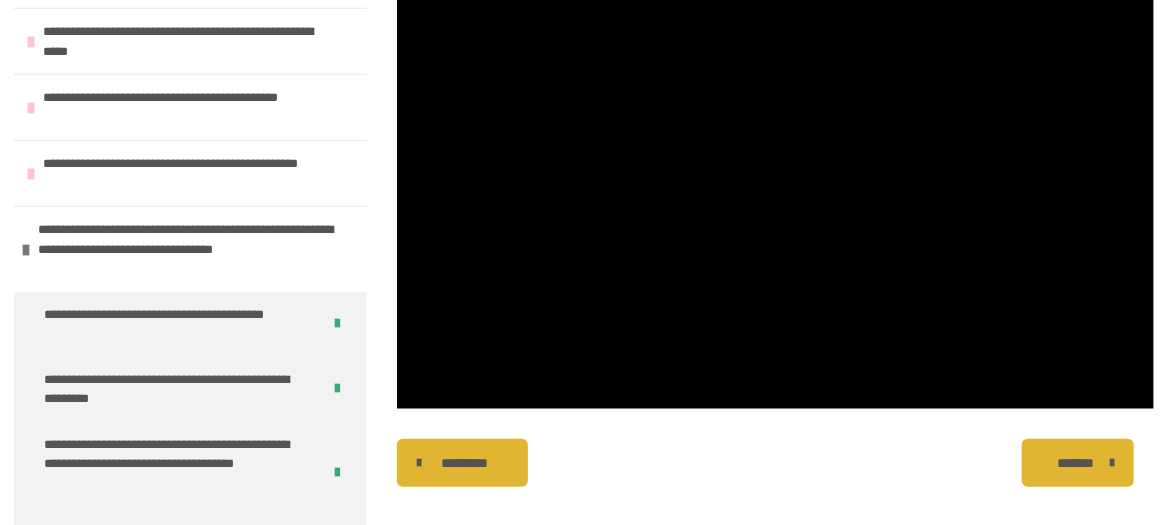 click on "*******" at bounding box center (1076, 463) 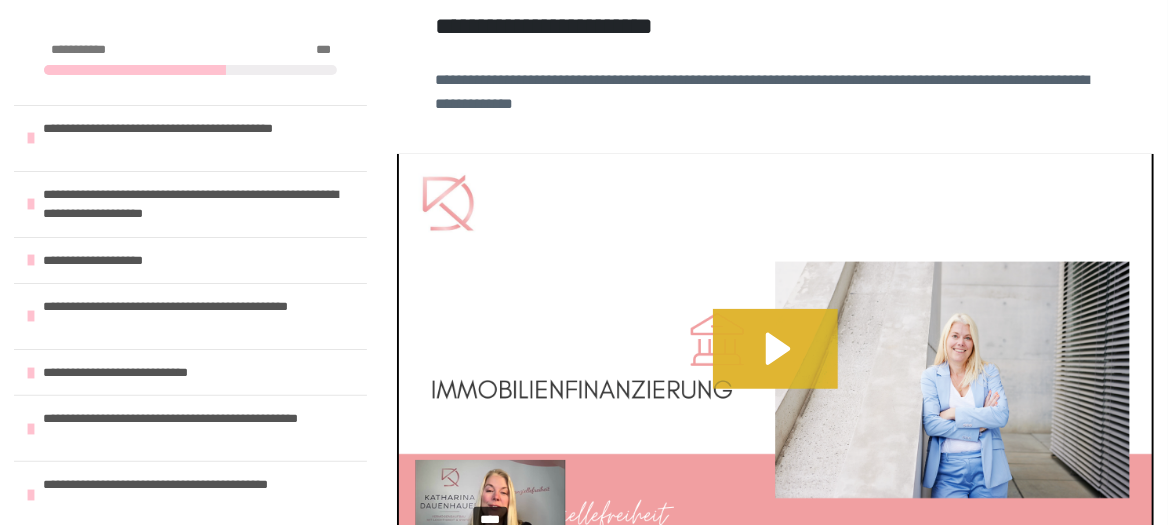 scroll, scrollTop: 634, scrollLeft: 0, axis: vertical 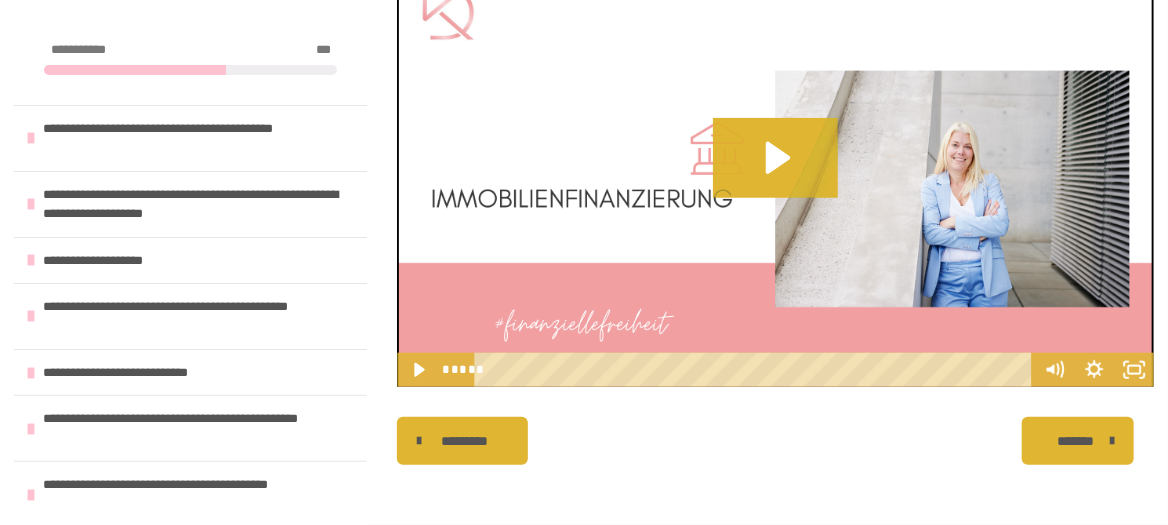 click on "*******" at bounding box center [1076, 441] 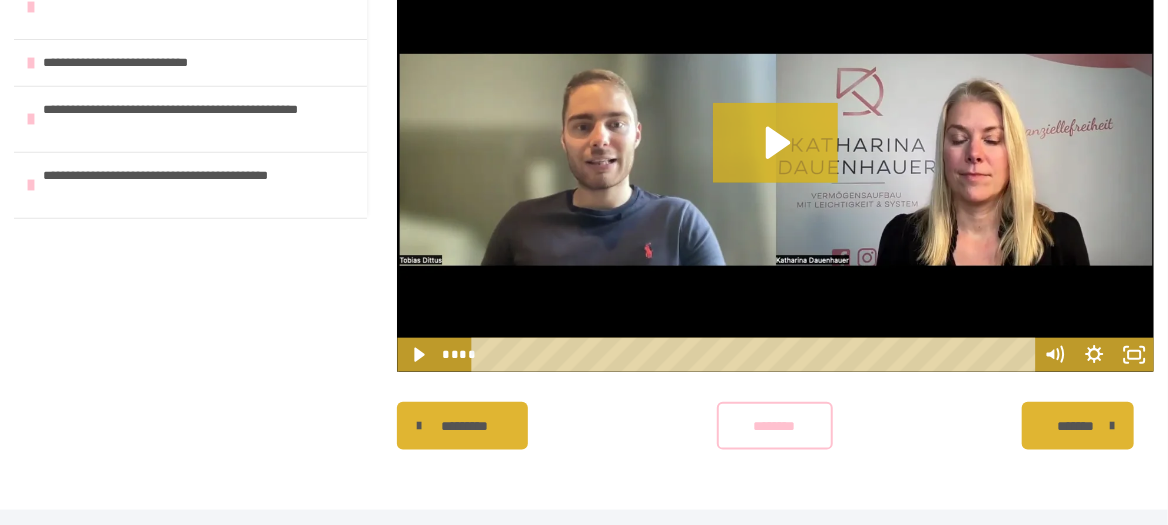 scroll, scrollTop: 366, scrollLeft: 0, axis: vertical 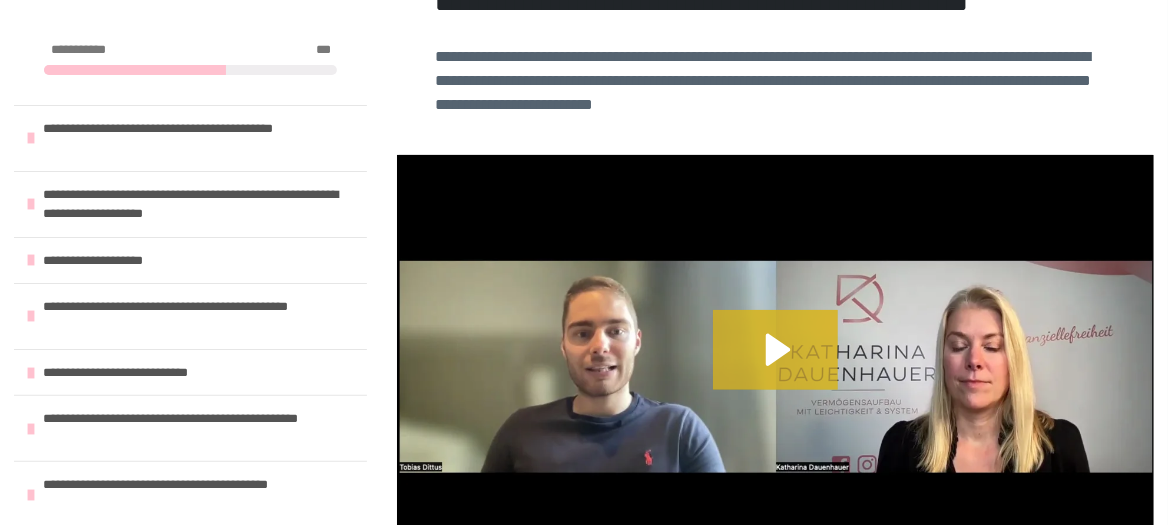 type 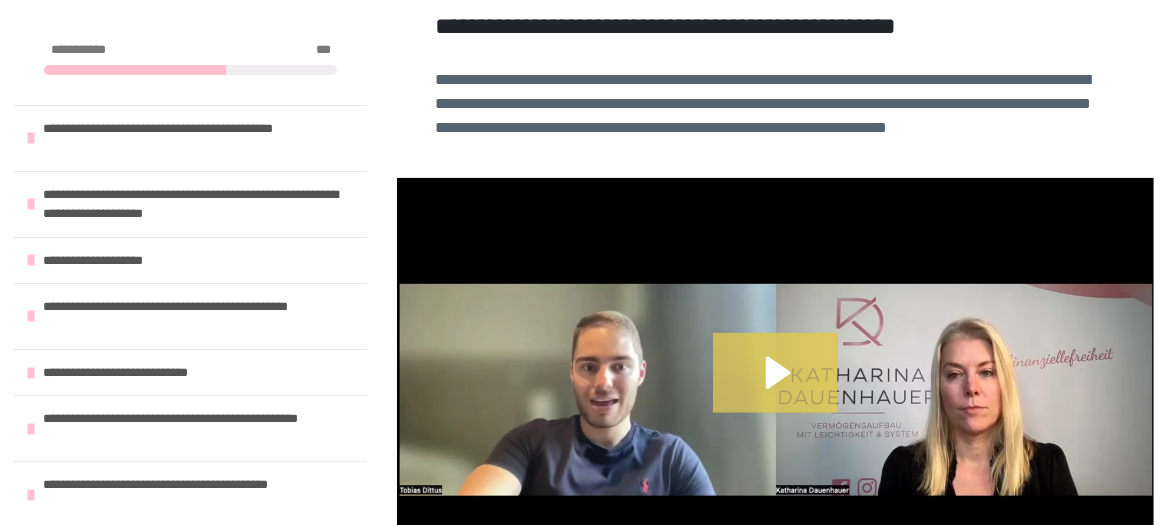 click 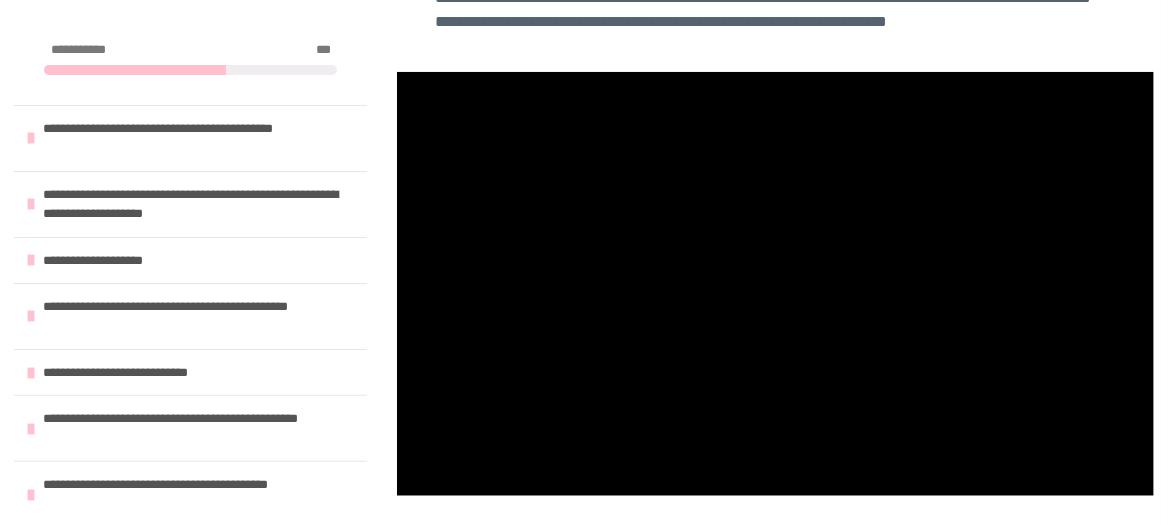 scroll, scrollTop: 623, scrollLeft: 0, axis: vertical 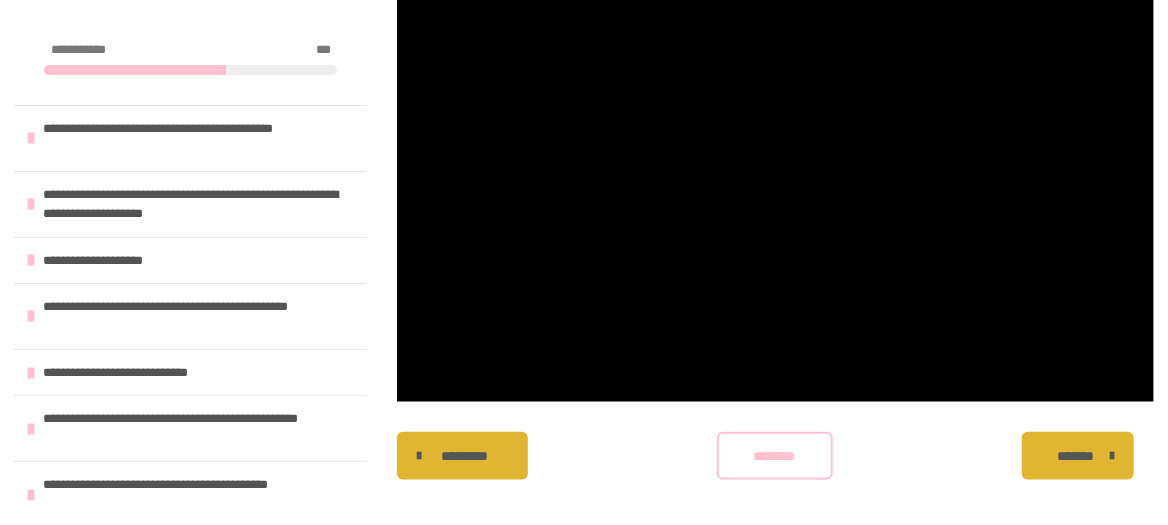 click on "*********" at bounding box center (464, 456) 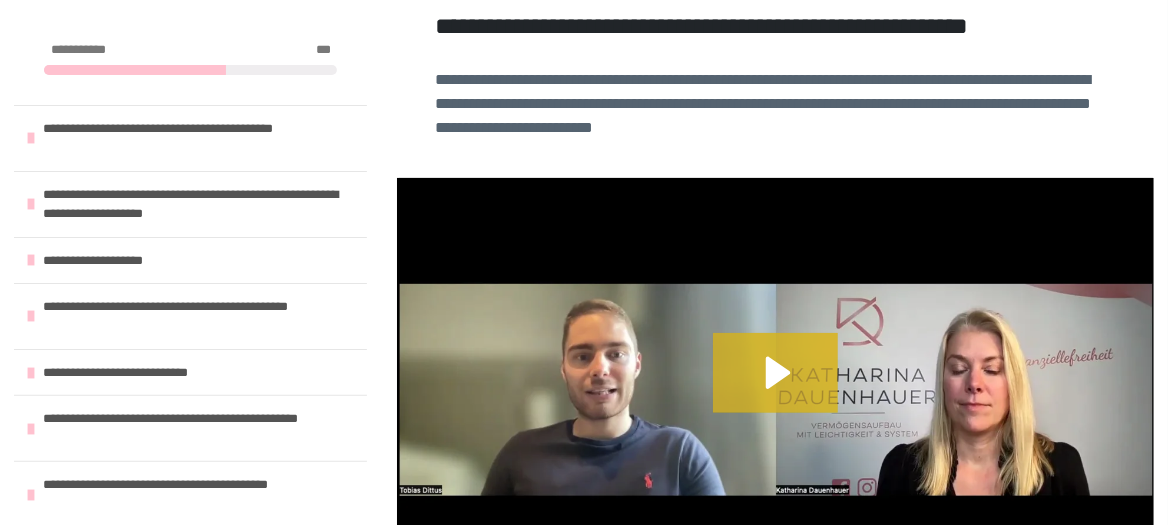 scroll, scrollTop: 755, scrollLeft: 0, axis: vertical 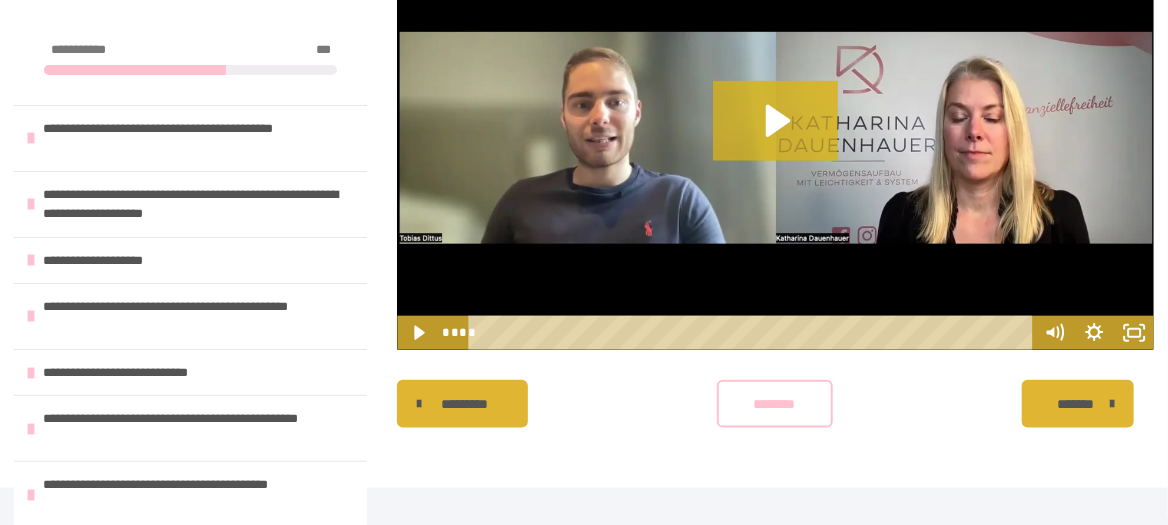 click on "*********" at bounding box center (464, 404) 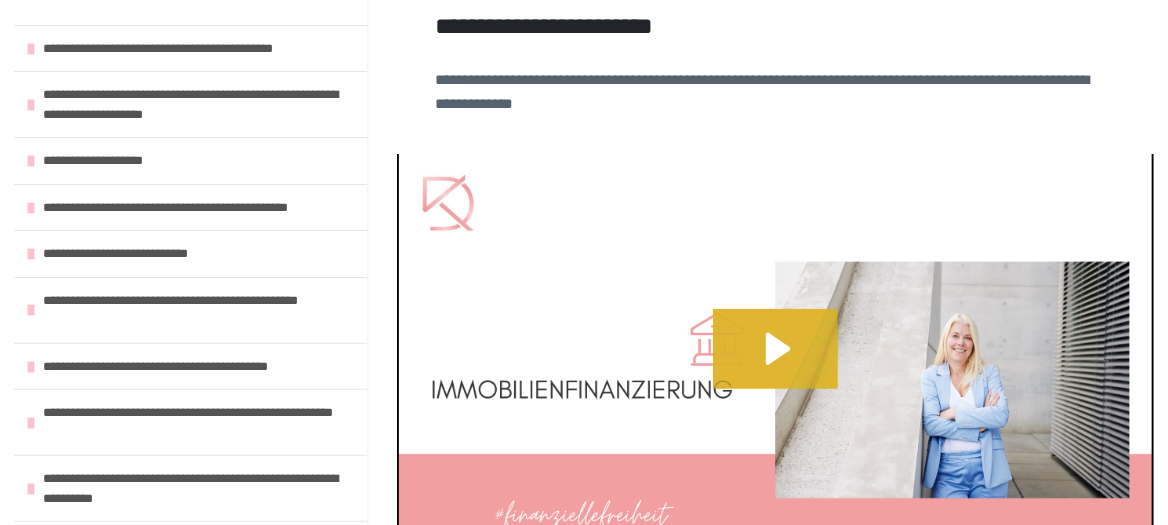 scroll, scrollTop: 634, scrollLeft: 0, axis: vertical 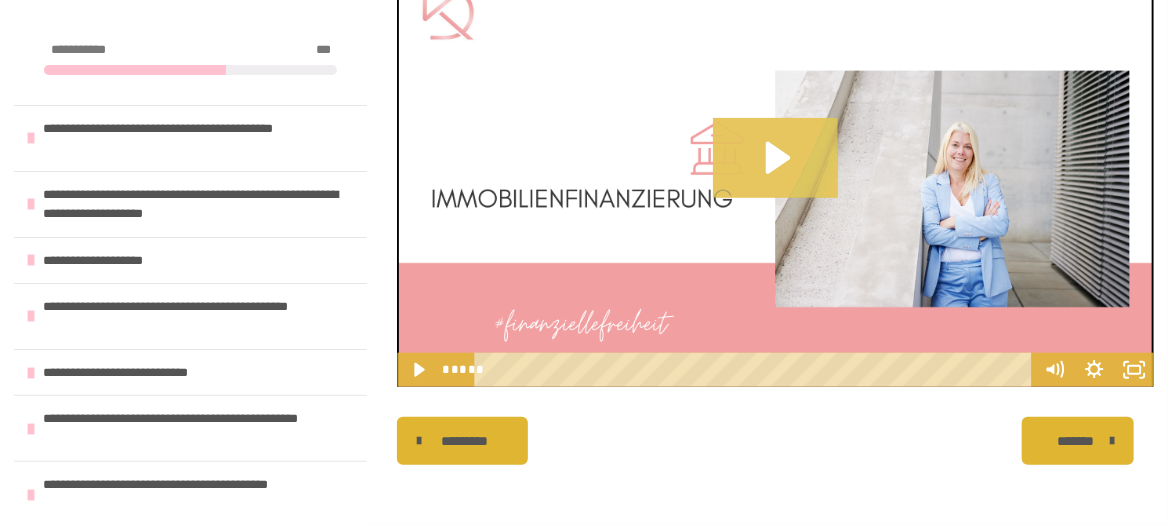 click 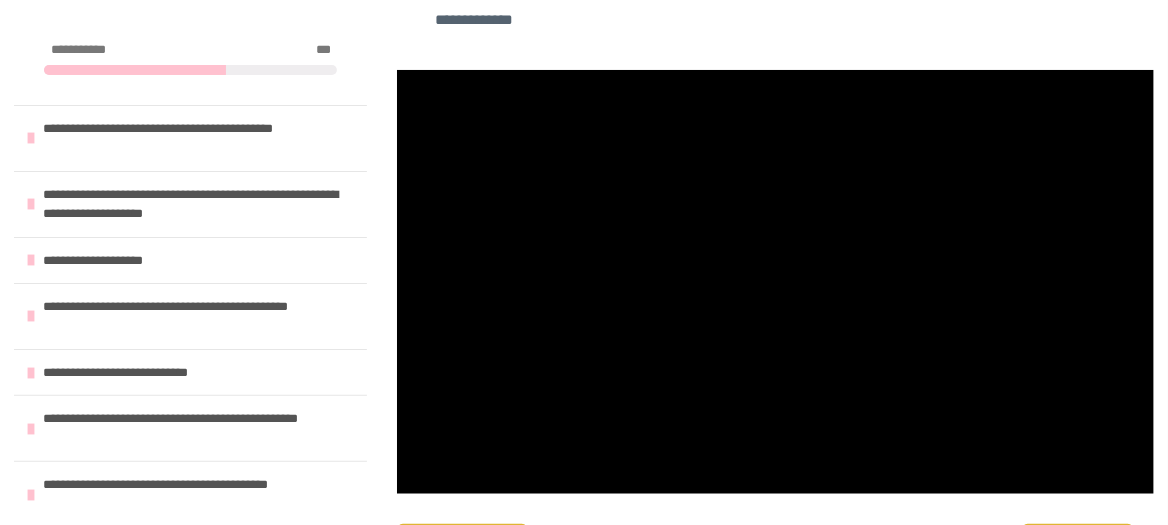 scroll, scrollTop: 514, scrollLeft: 0, axis: vertical 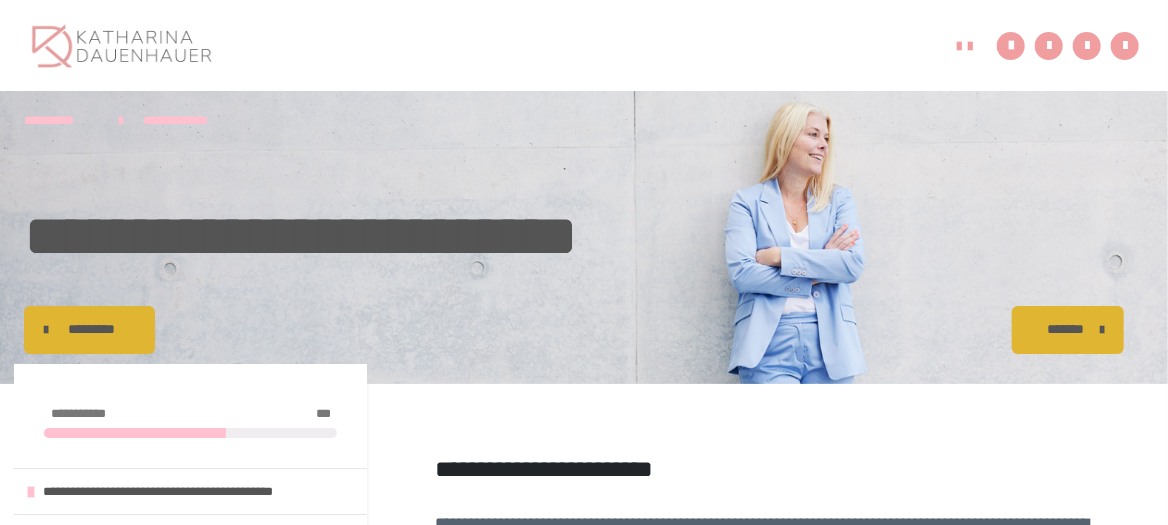 click at bounding box center [46, 330] 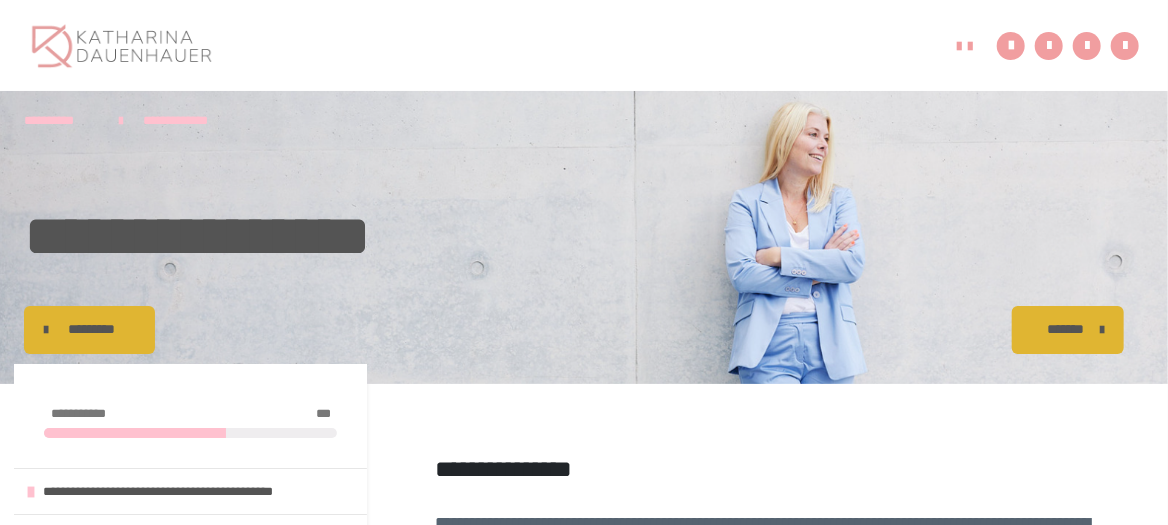 scroll, scrollTop: 684, scrollLeft: 0, axis: vertical 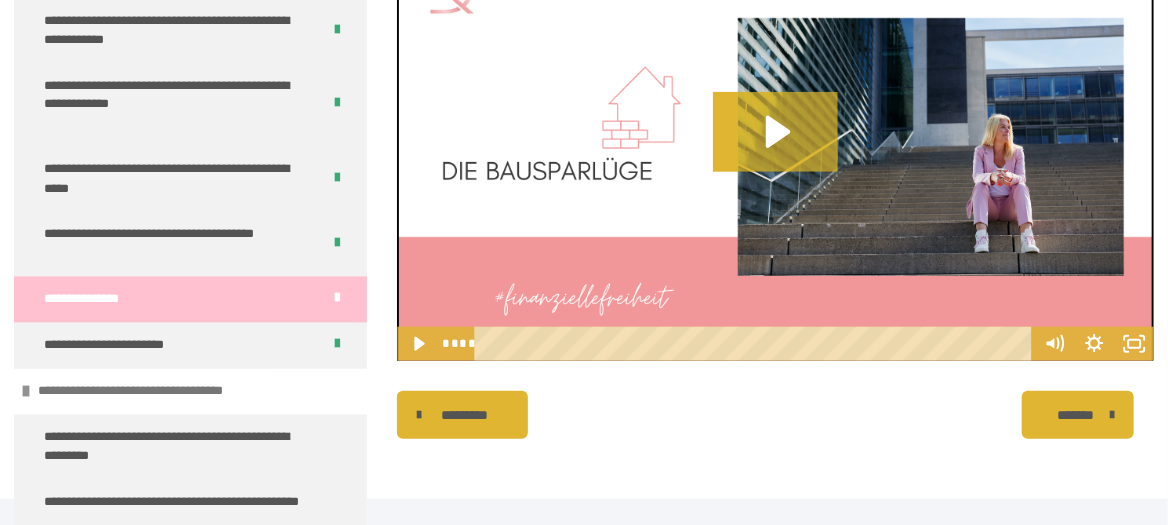 click on "**********" at bounding box center [175, 391] 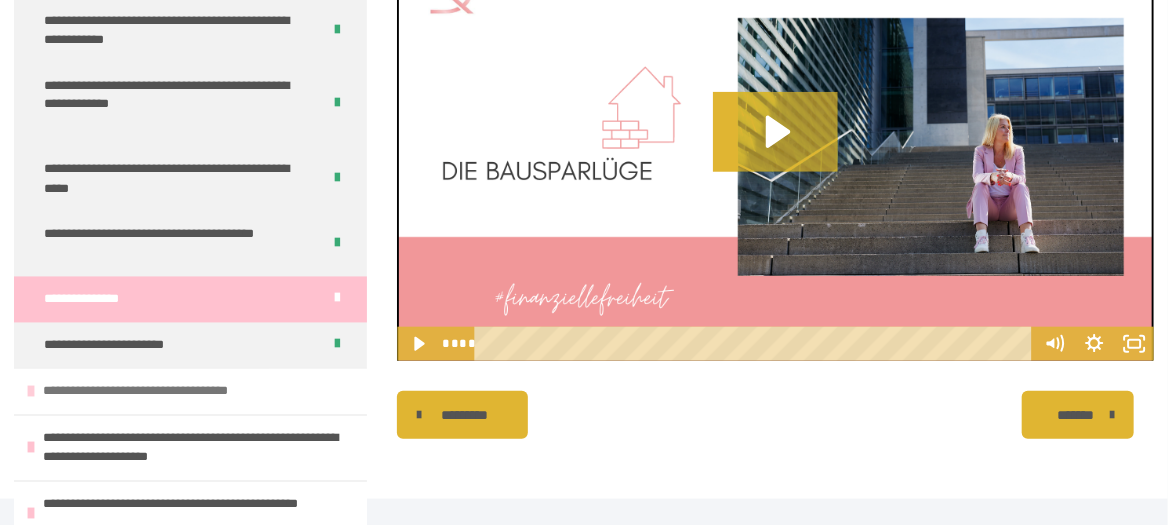 click on "**********" at bounding box center [180, 391] 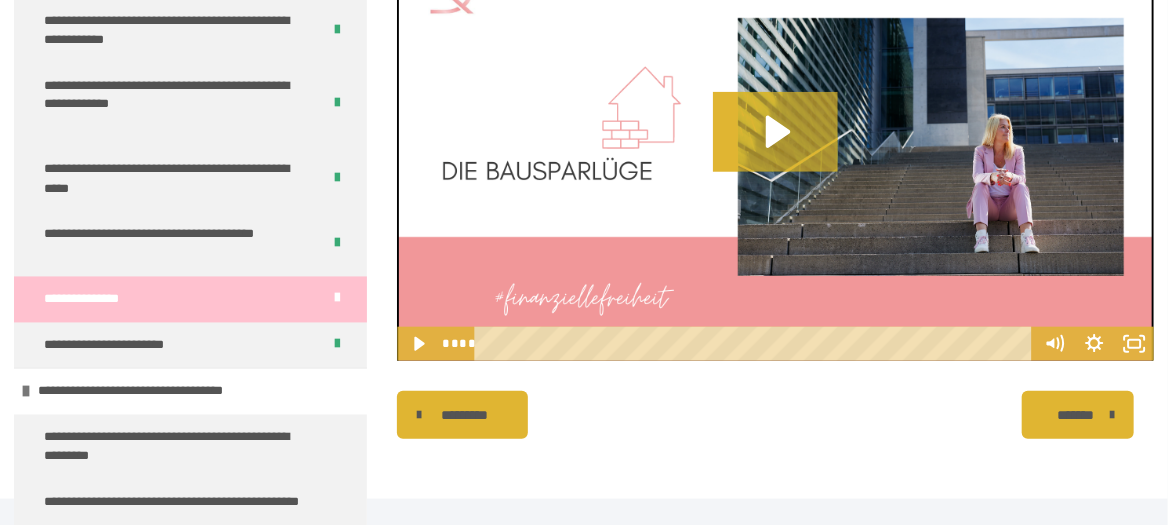 click on "*******" at bounding box center (1076, 415) 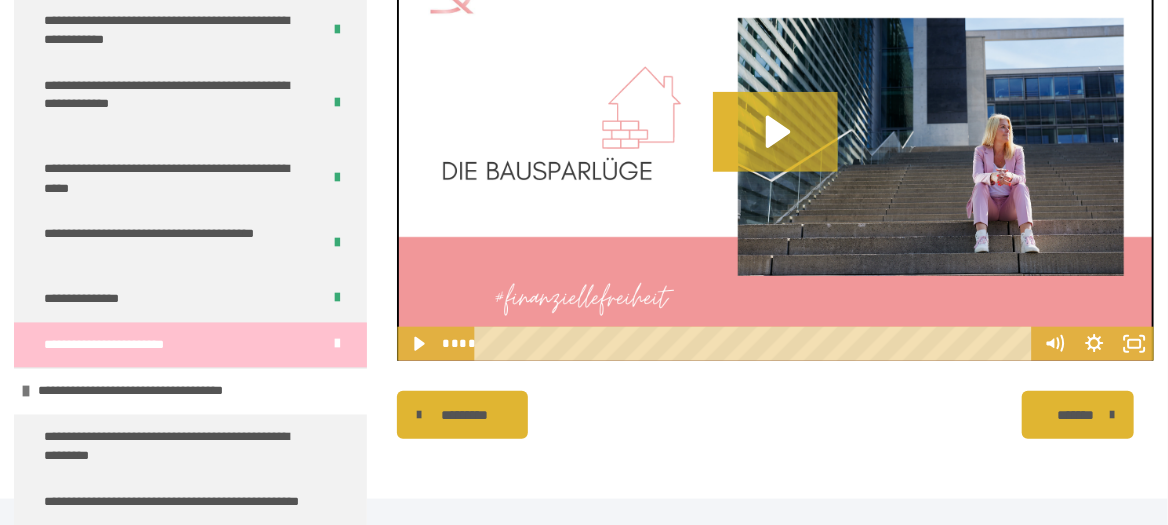 scroll, scrollTop: 443, scrollLeft: 0, axis: vertical 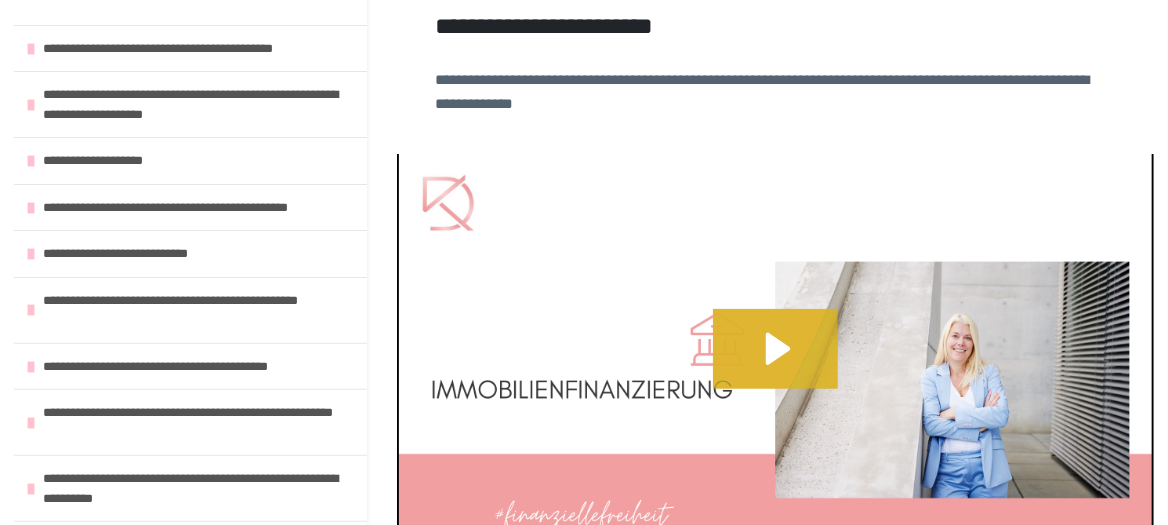 click at bounding box center (775, 365) 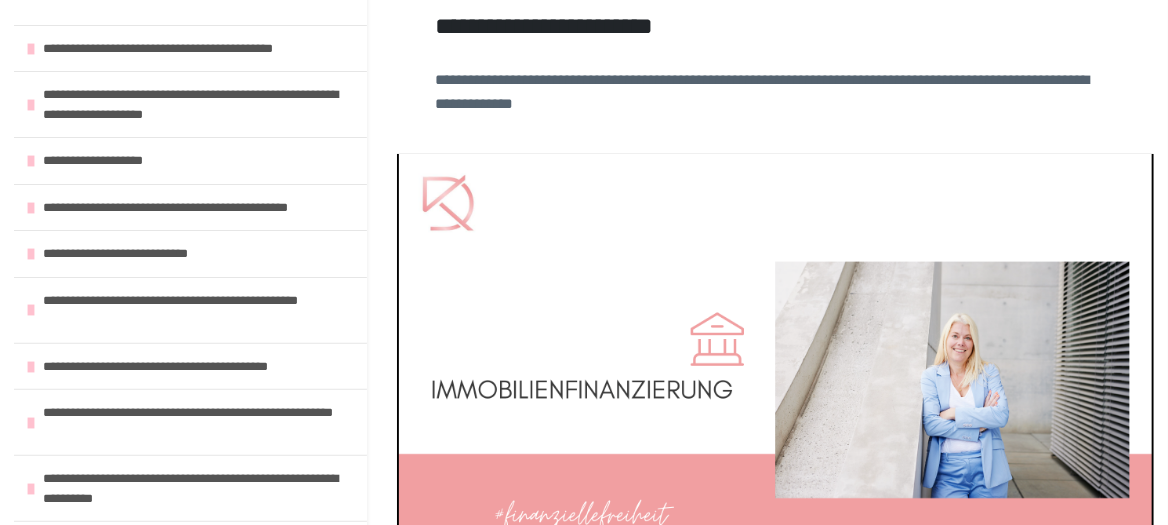 click at bounding box center [775, 365] 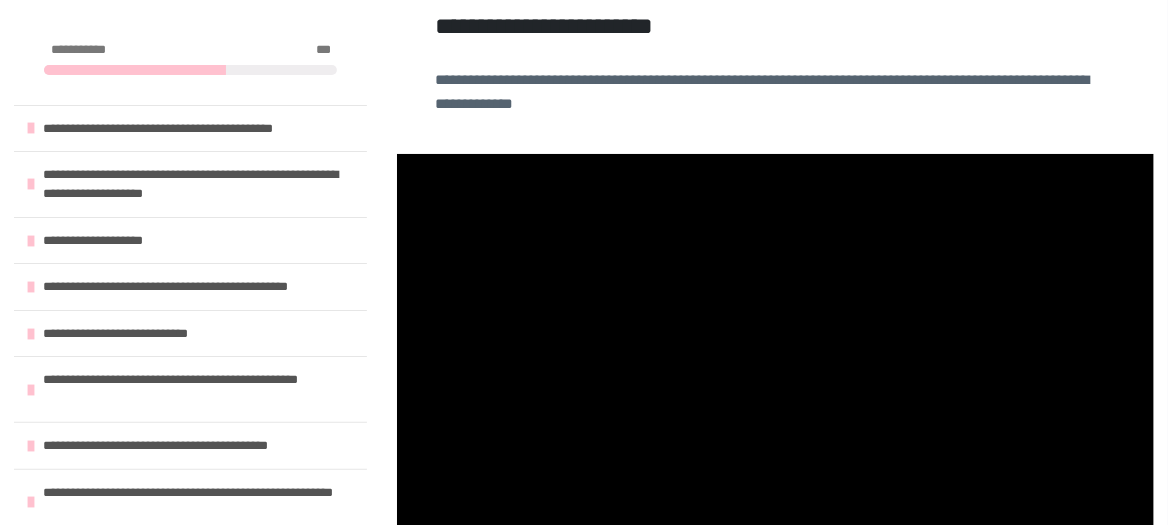 scroll, scrollTop: 634, scrollLeft: 0, axis: vertical 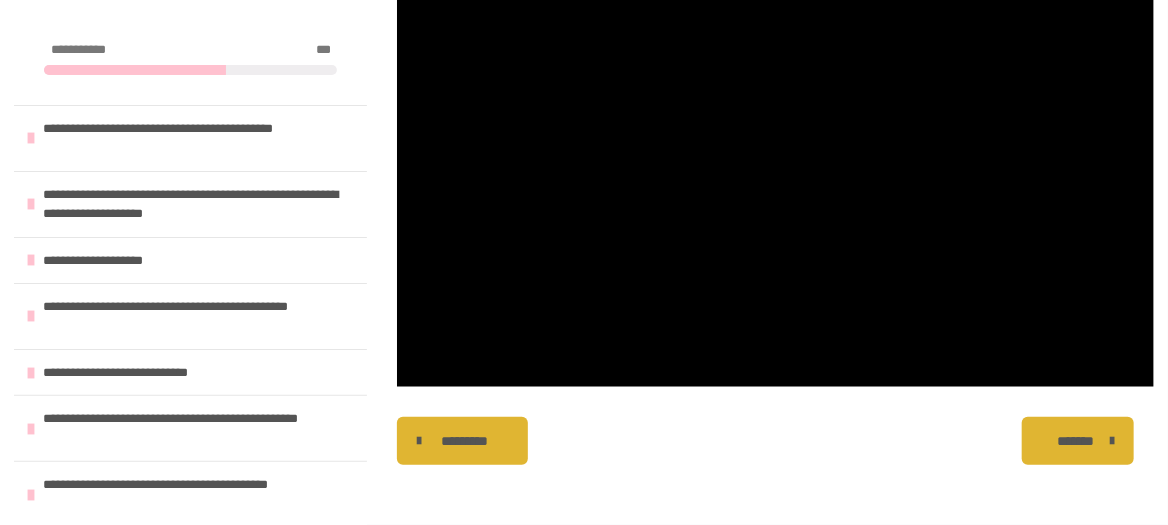 click on "*******" at bounding box center (1076, 441) 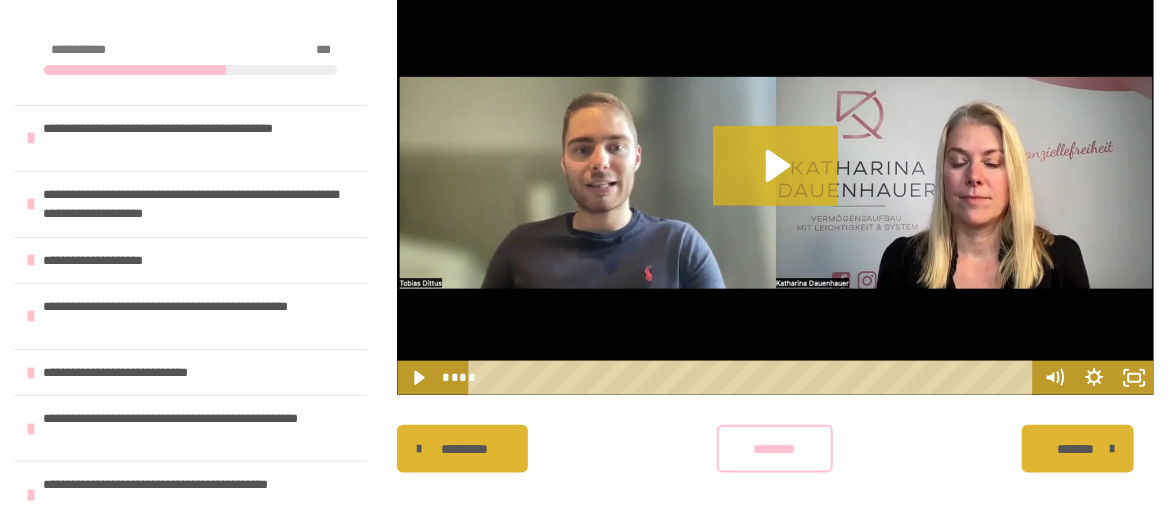 scroll, scrollTop: 755, scrollLeft: 0, axis: vertical 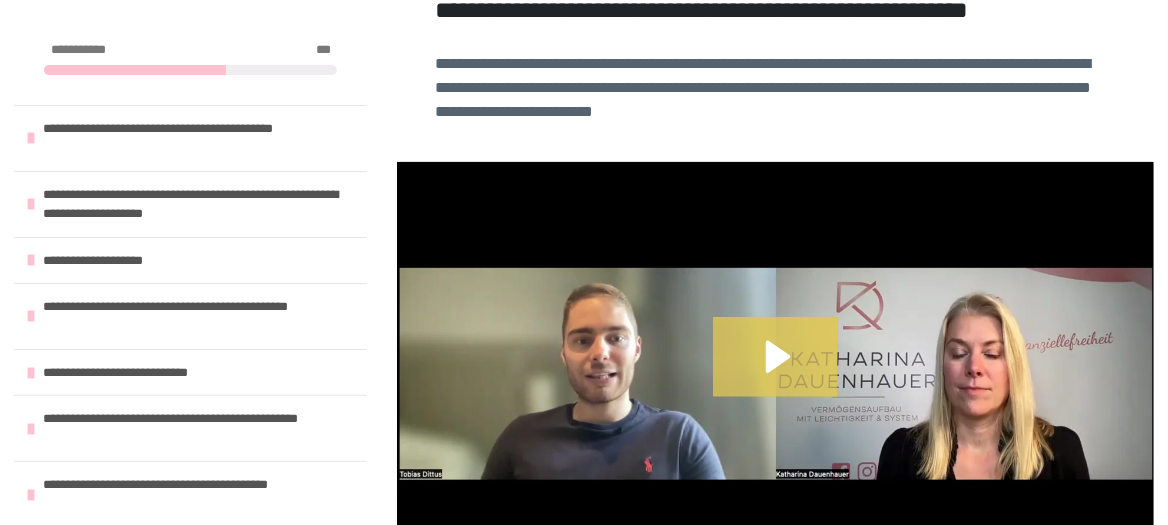 click 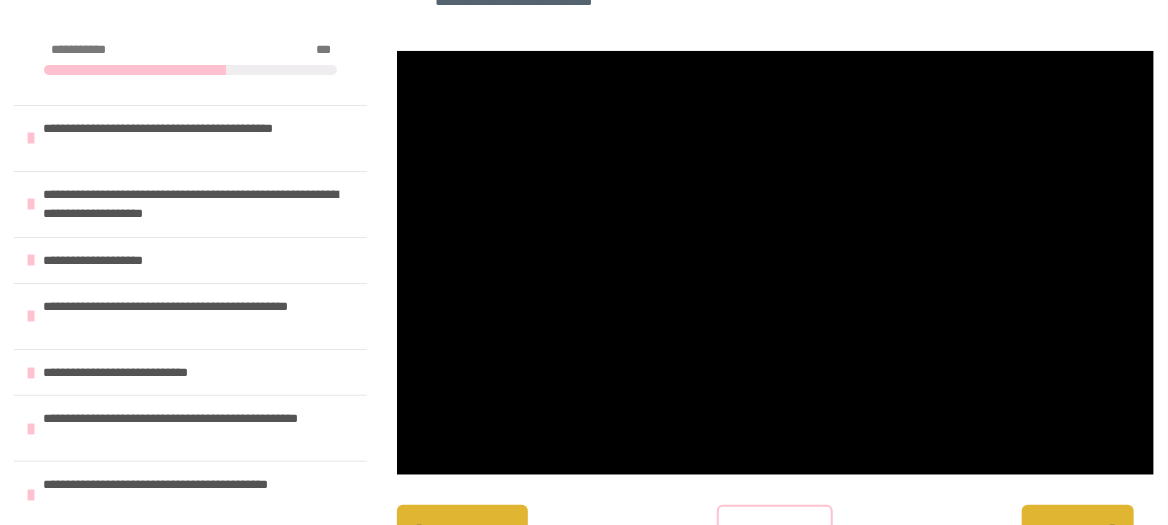 scroll, scrollTop: 638, scrollLeft: 0, axis: vertical 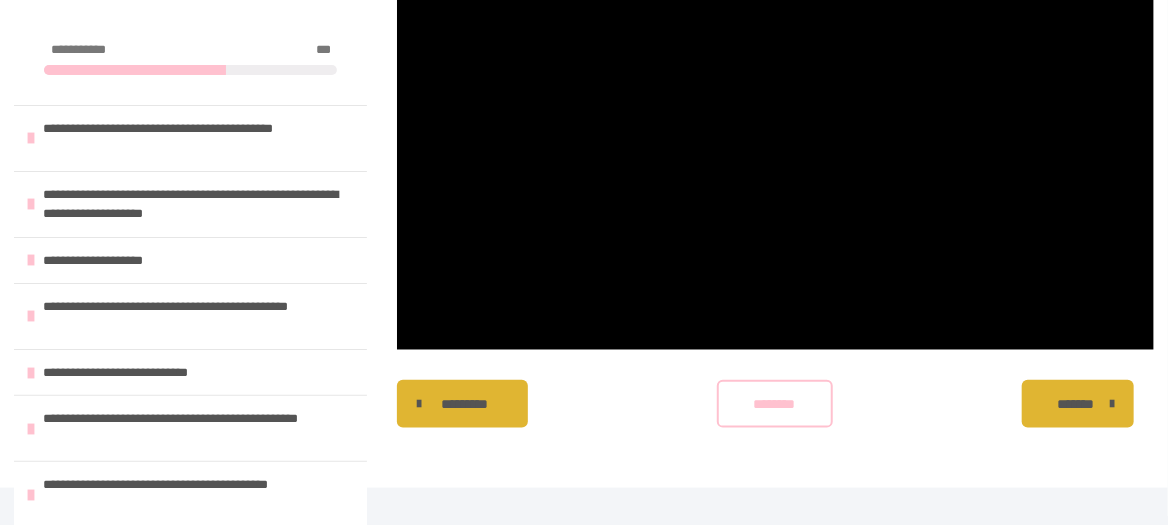 click on "*******" at bounding box center (1076, 404) 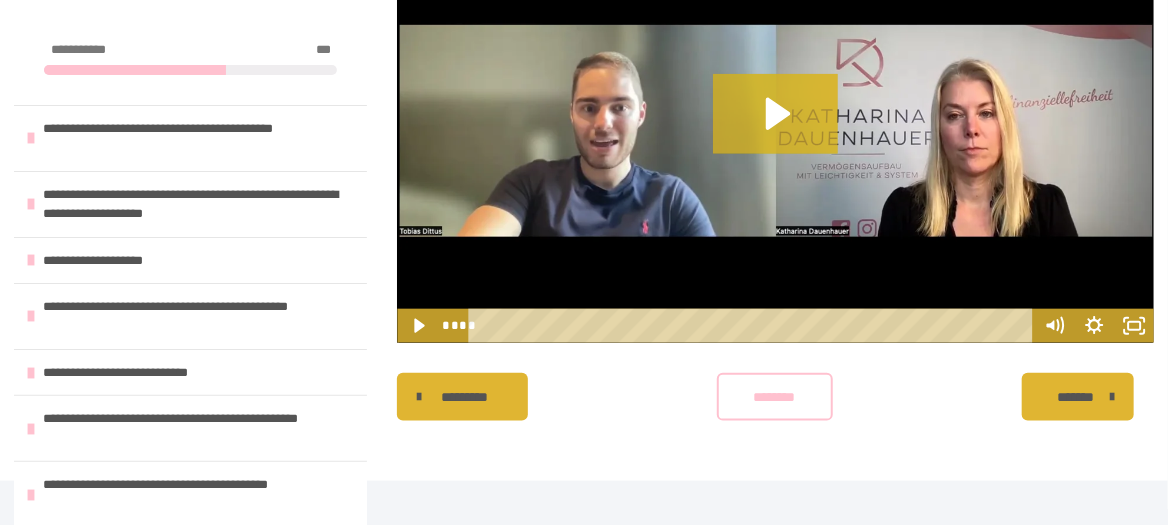 scroll, scrollTop: 780, scrollLeft: 0, axis: vertical 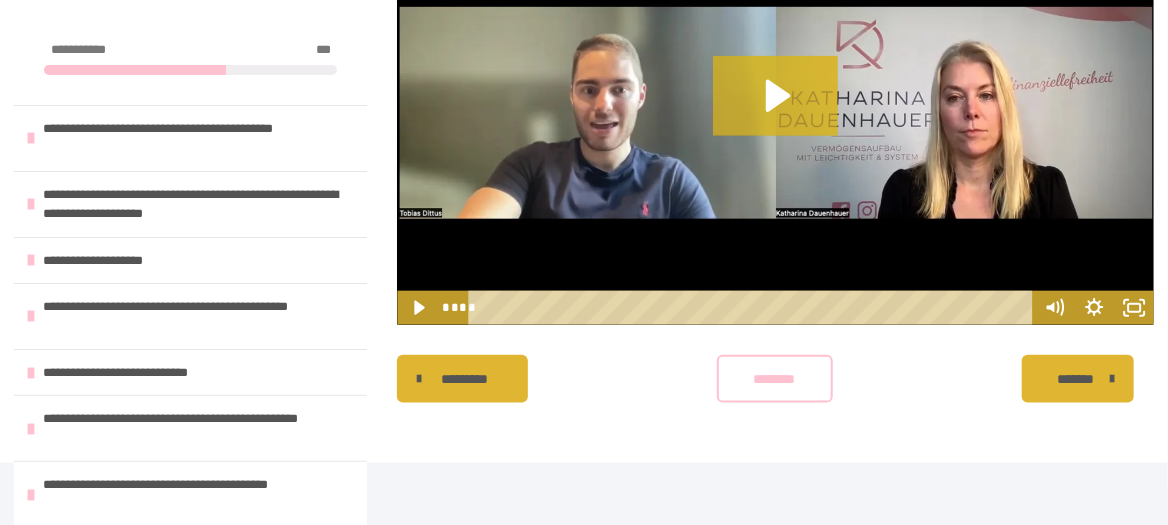 click on "*******" at bounding box center (1076, 379) 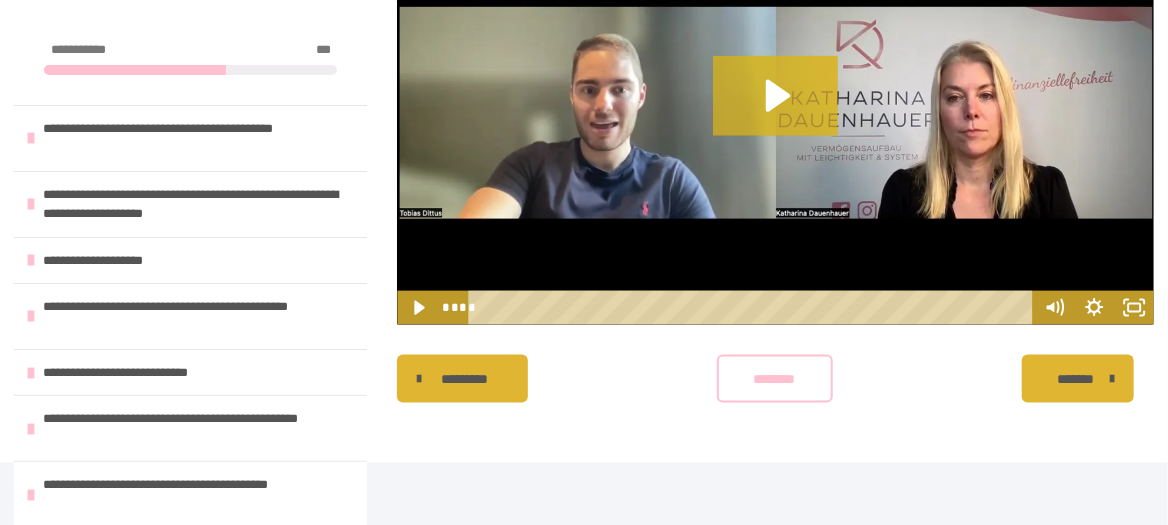 scroll, scrollTop: 623, scrollLeft: 0, axis: vertical 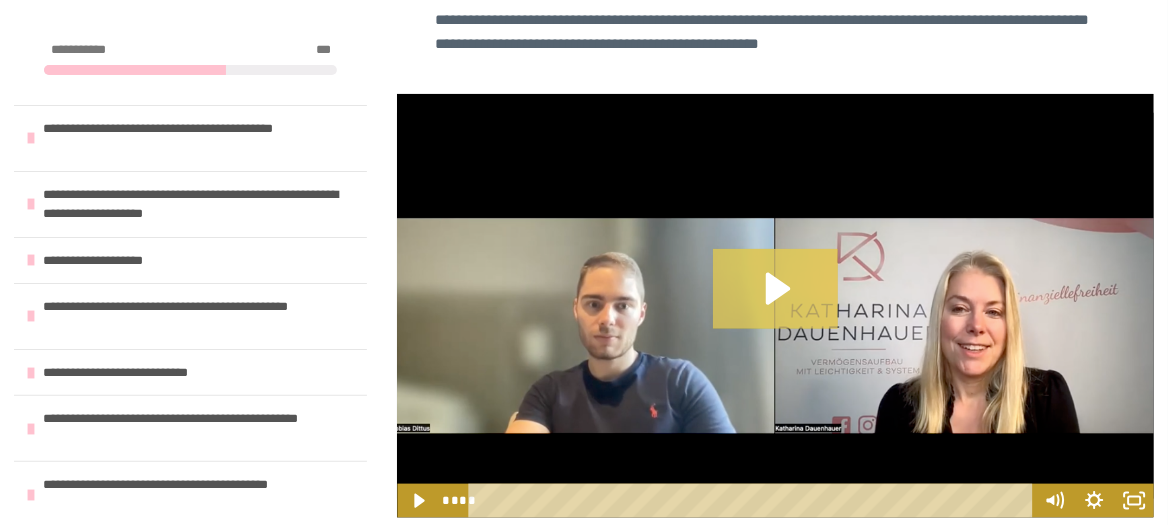 click 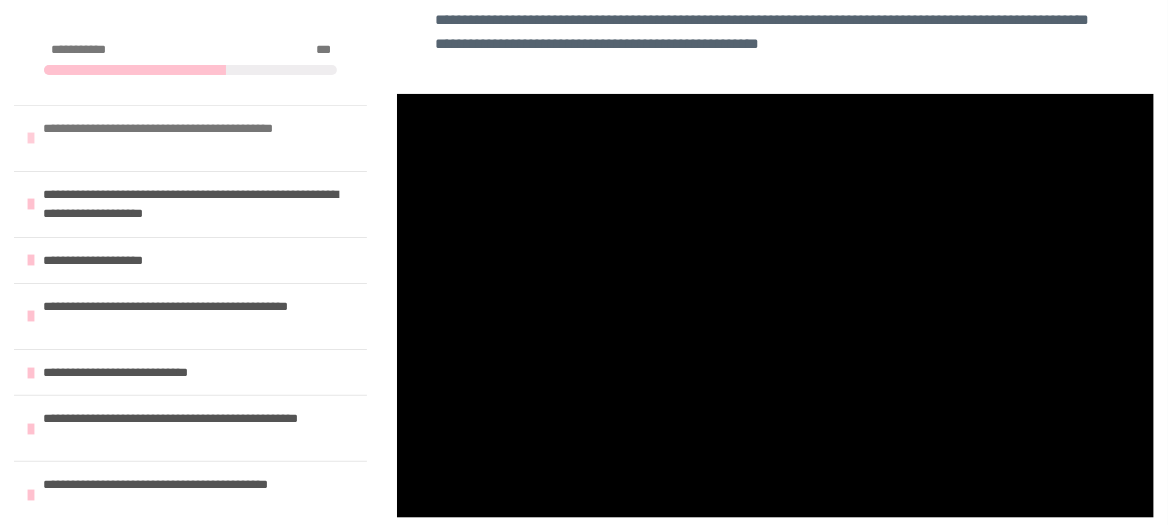 click on "**********" at bounding box center (192, 138) 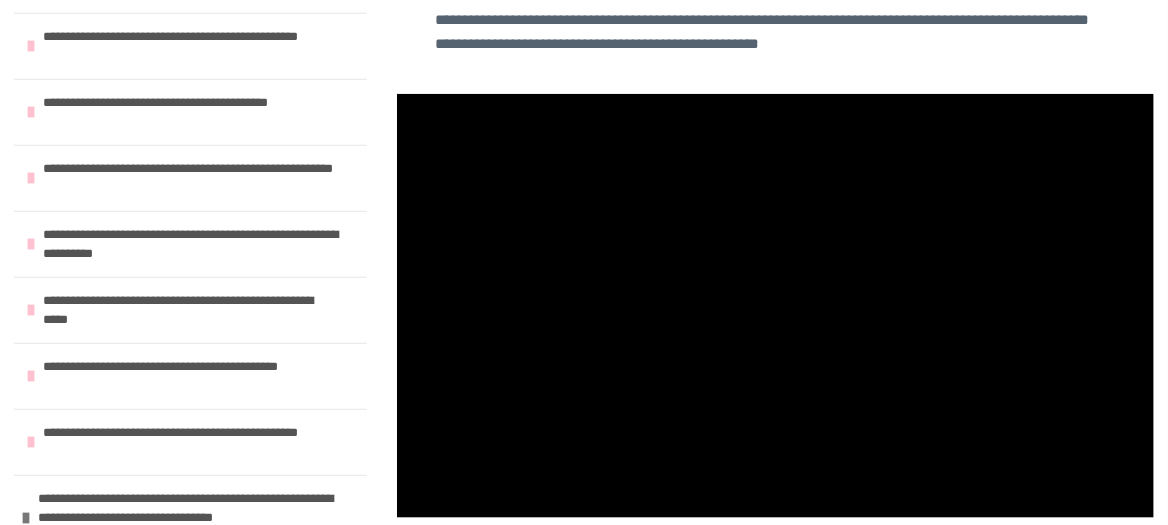 scroll, scrollTop: 733, scrollLeft: 0, axis: vertical 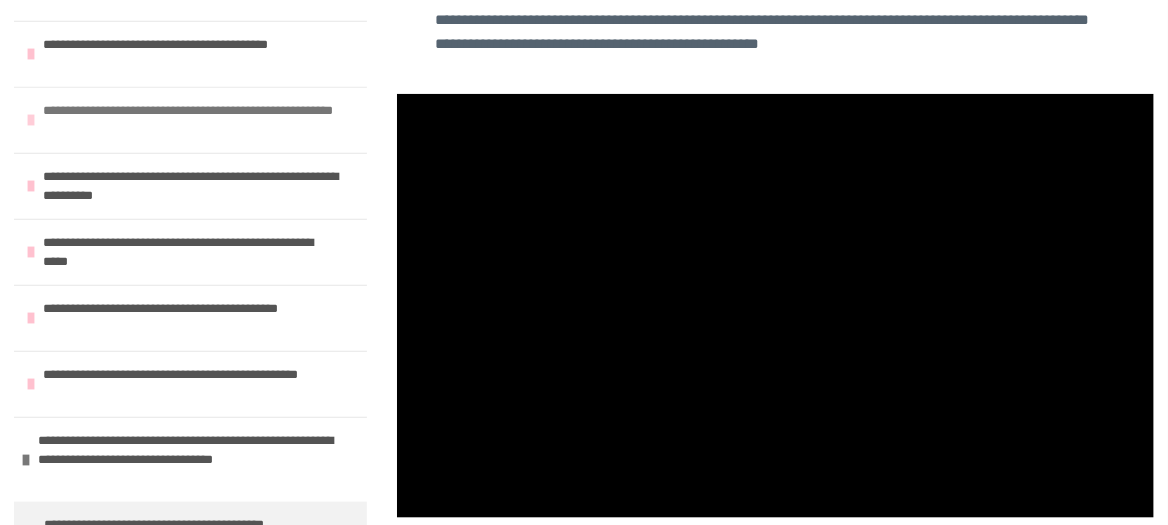 click on "**********" at bounding box center [192, 120] 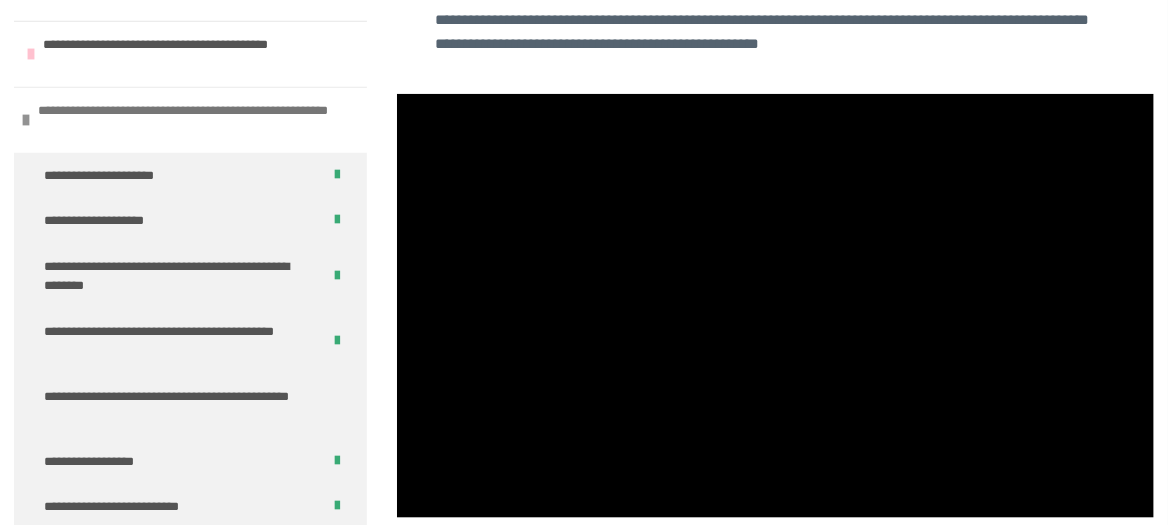click on "**********" at bounding box center [187, 120] 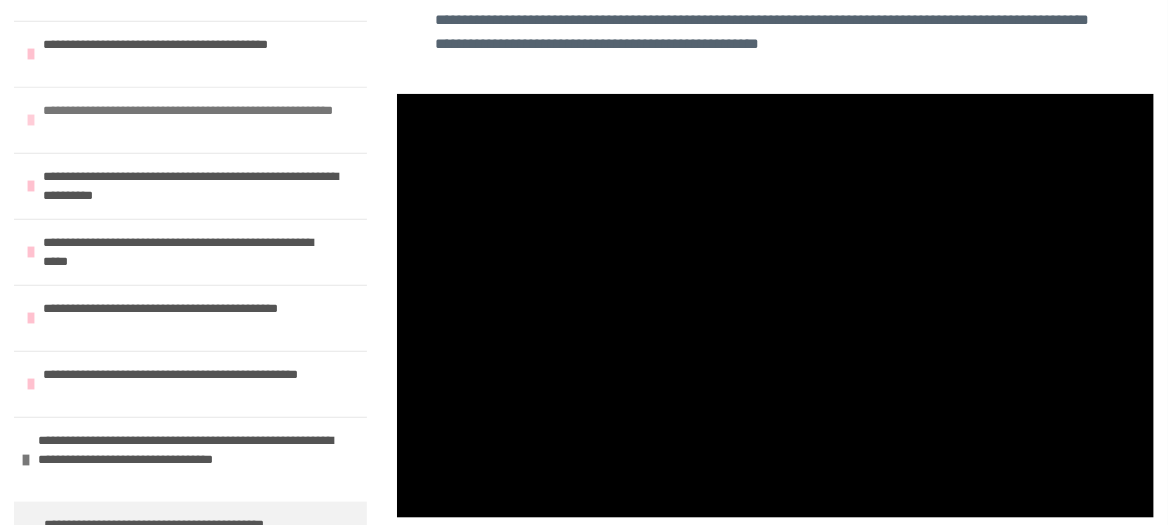 click at bounding box center (31, 120) 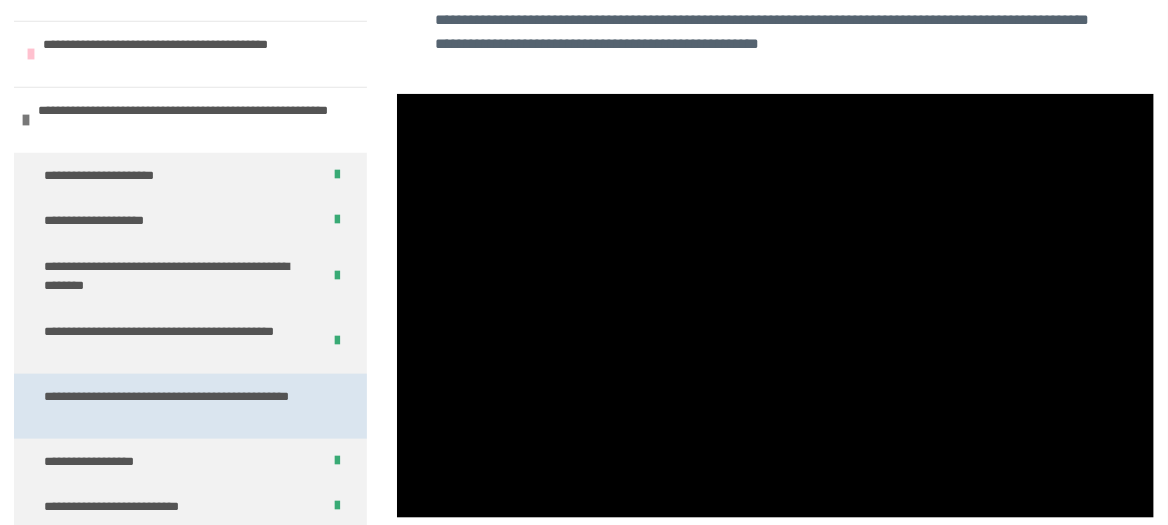 scroll, scrollTop: 1100, scrollLeft: 0, axis: vertical 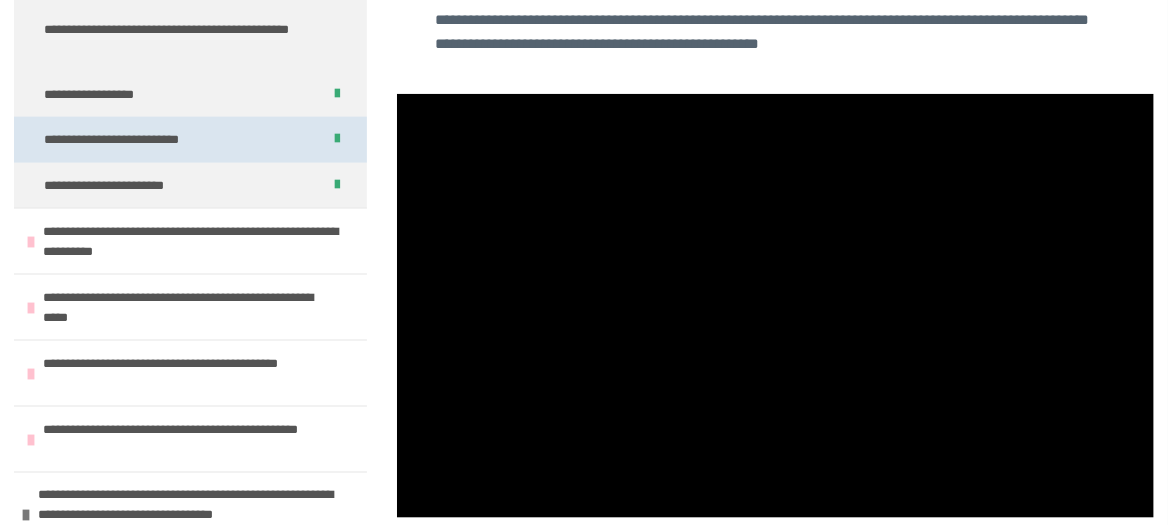 click on "**********" at bounding box center [139, 139] 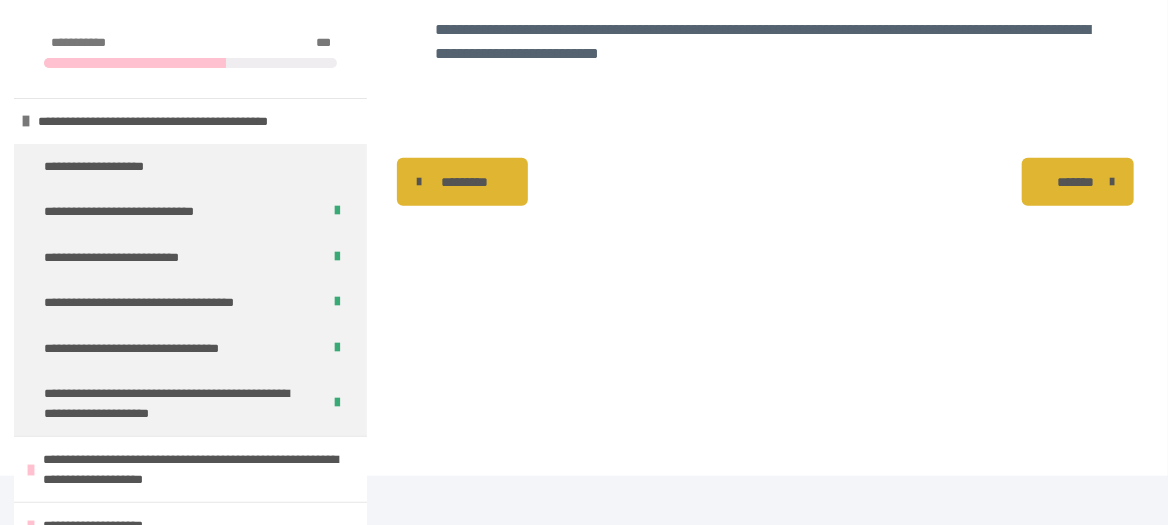 scroll, scrollTop: 443, scrollLeft: 0, axis: vertical 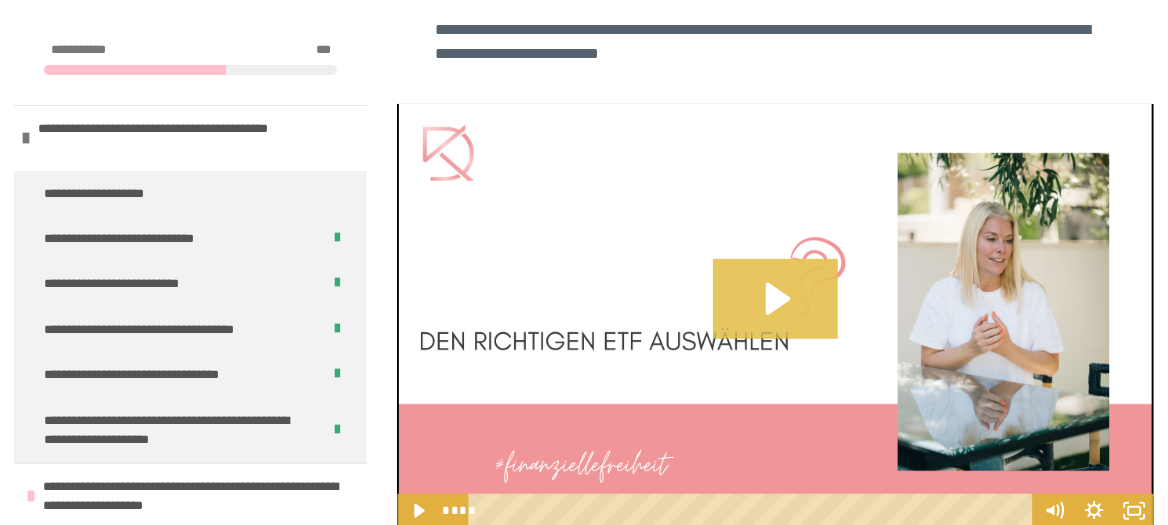 click 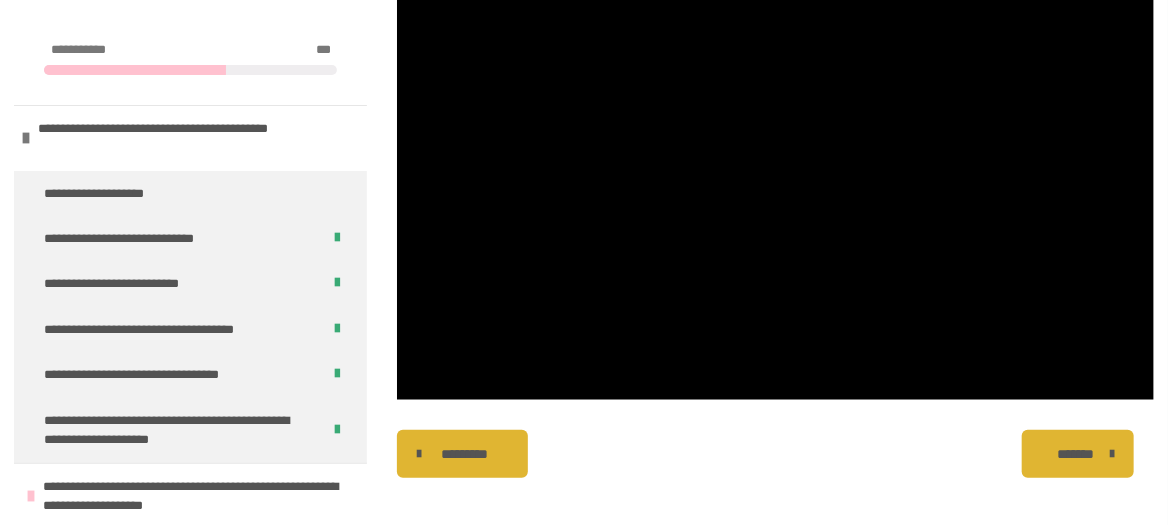 scroll, scrollTop: 635, scrollLeft: 0, axis: vertical 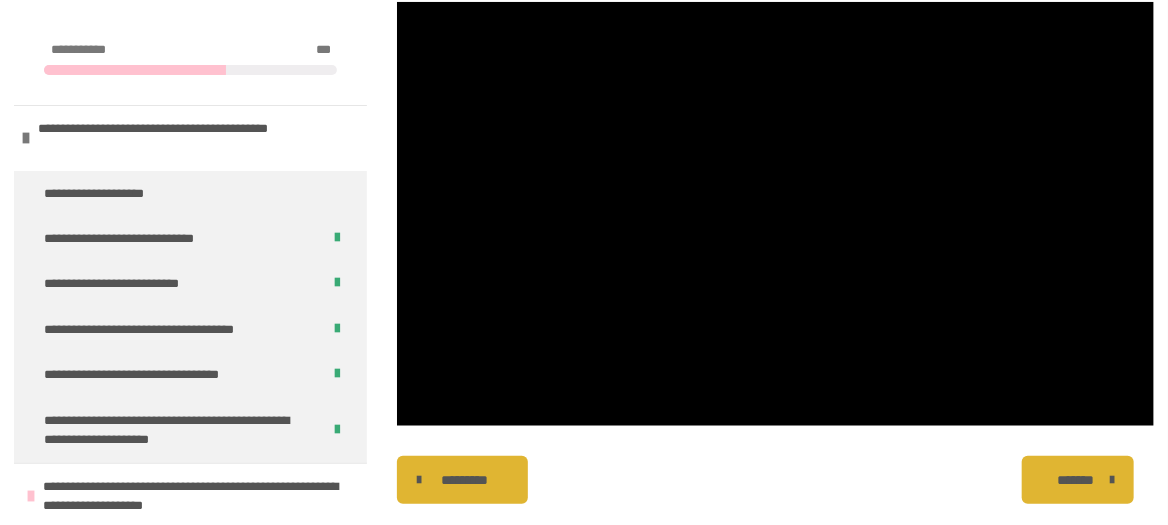 click on "*******" at bounding box center [1076, 480] 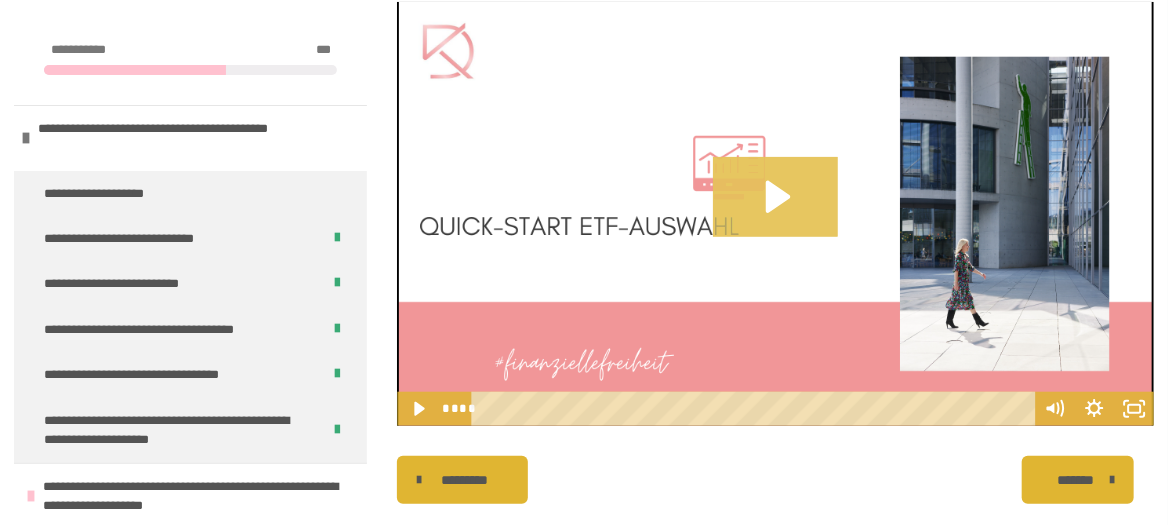 click 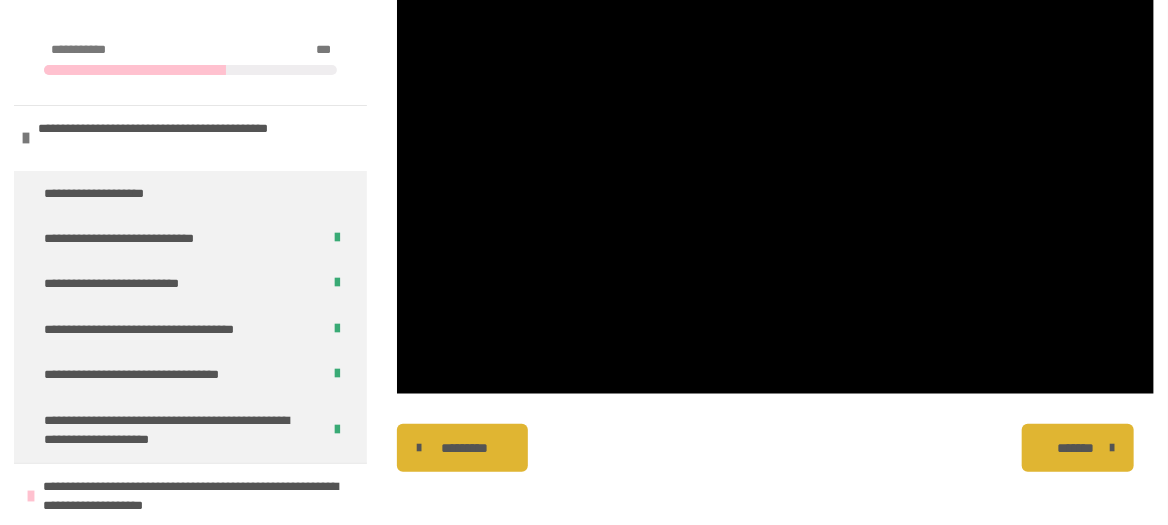 scroll, scrollTop: 635, scrollLeft: 0, axis: vertical 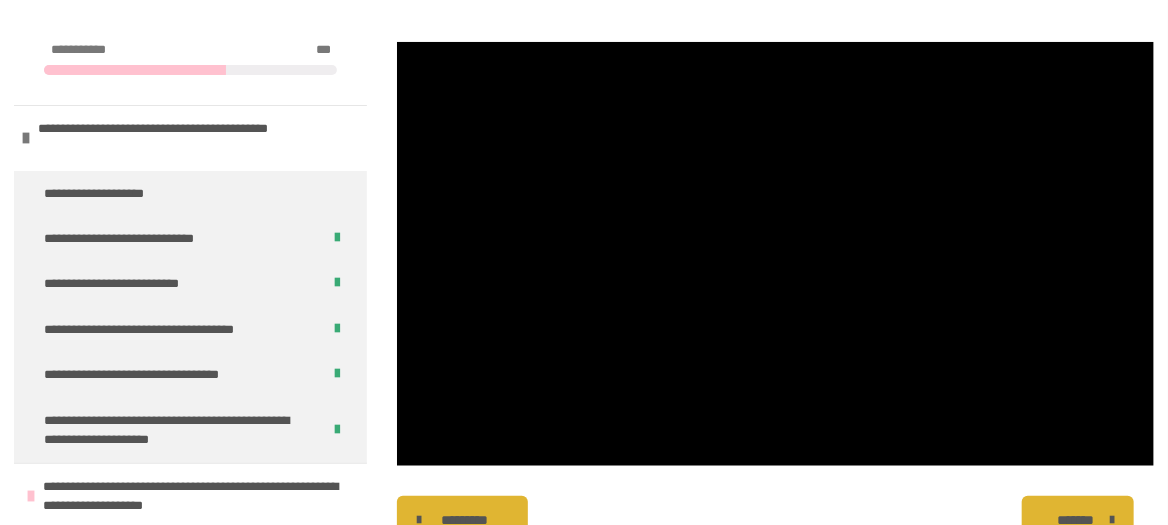 click on "**********" at bounding box center [775, -49] 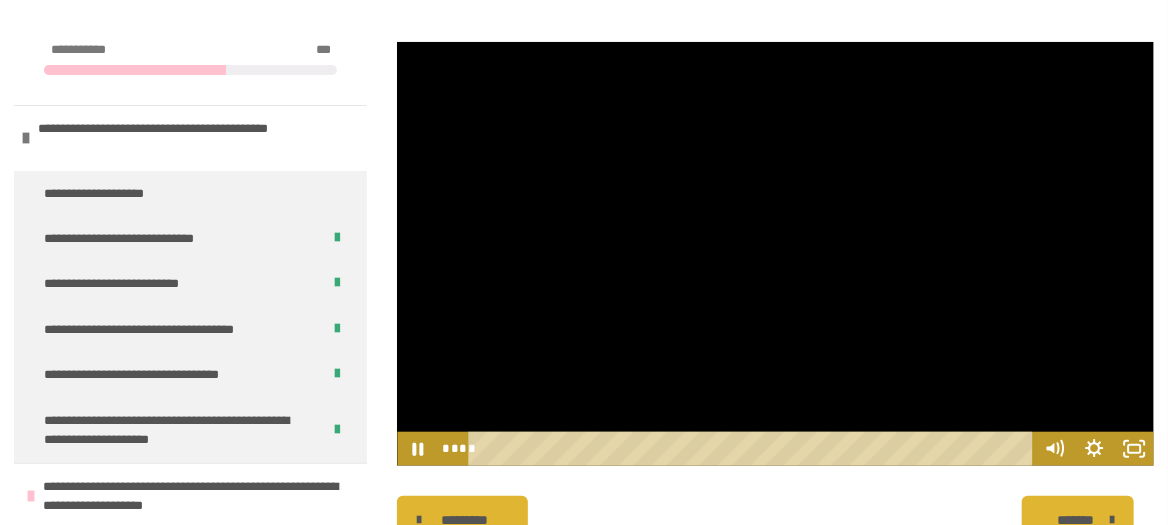 click at bounding box center [775, 253] 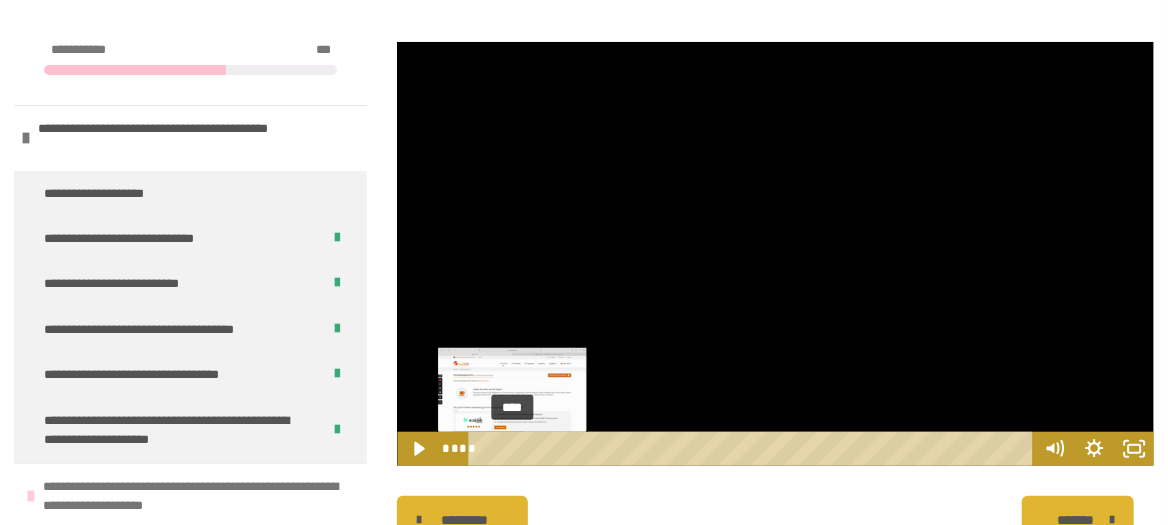 drag, startPoint x: 535, startPoint y: 449, endPoint x: 296, endPoint y: 474, distance: 240.30397 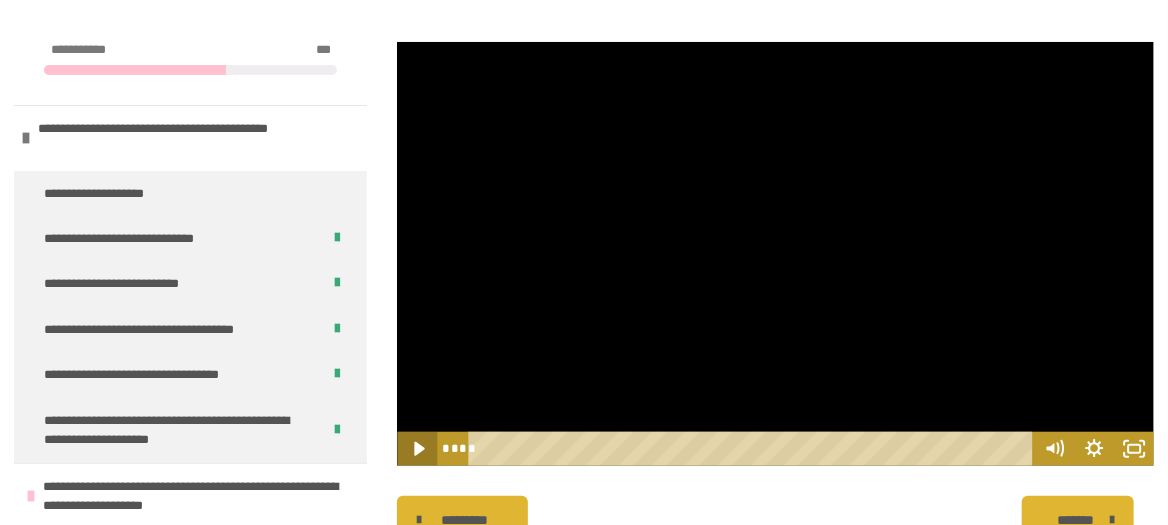 click 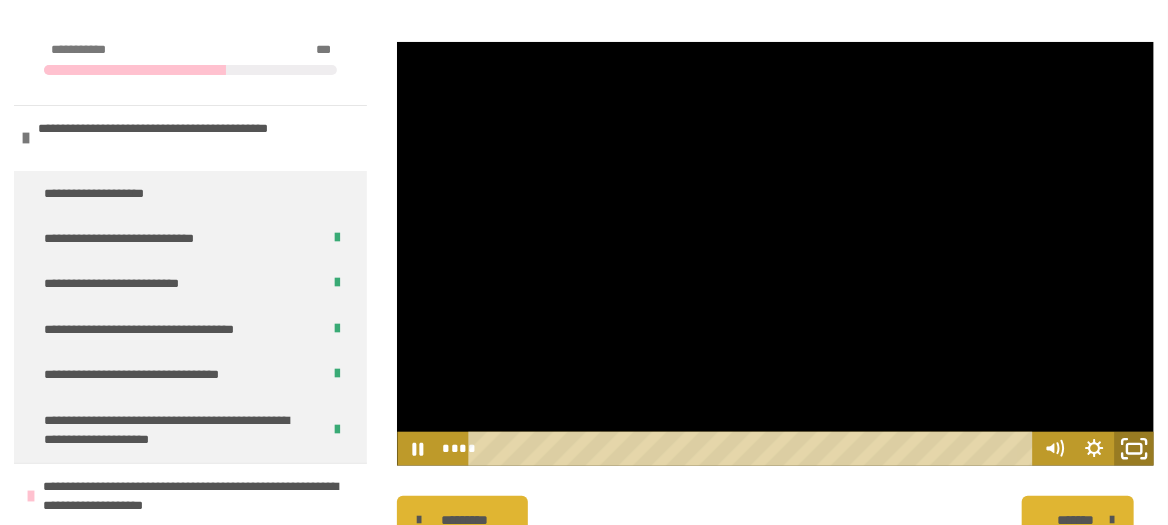 click 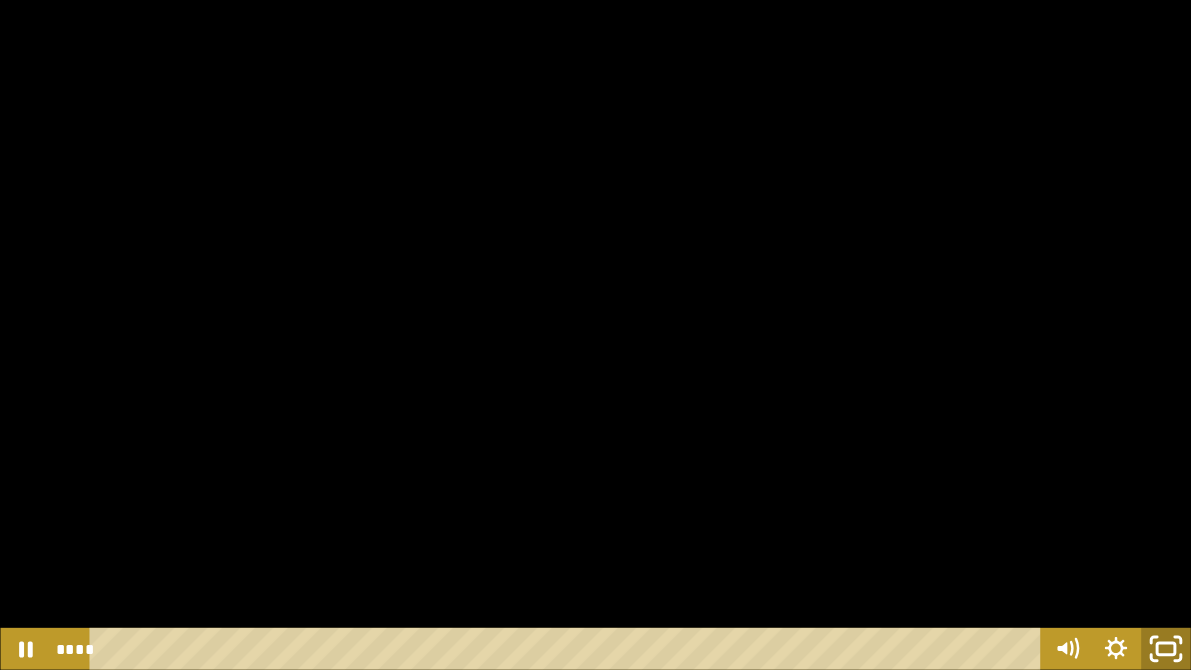 click 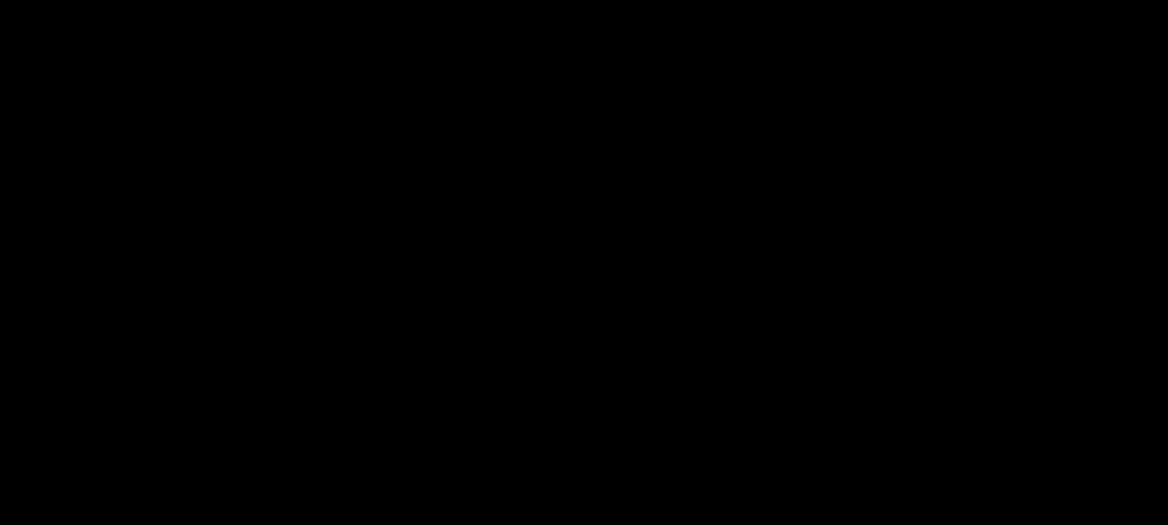 scroll, scrollTop: 1100, scrollLeft: 0, axis: vertical 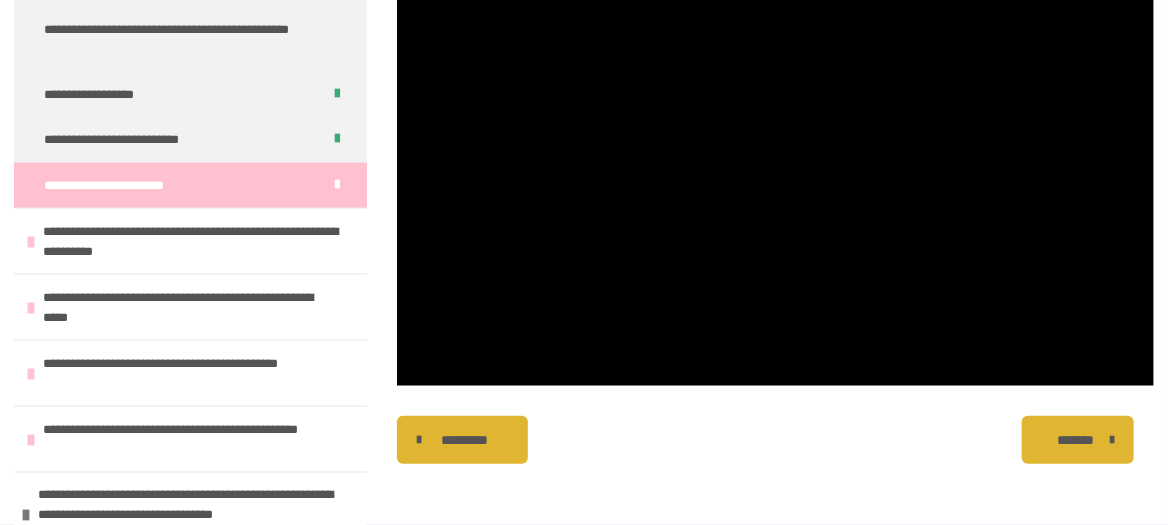 click on "*******" at bounding box center (1076, 440) 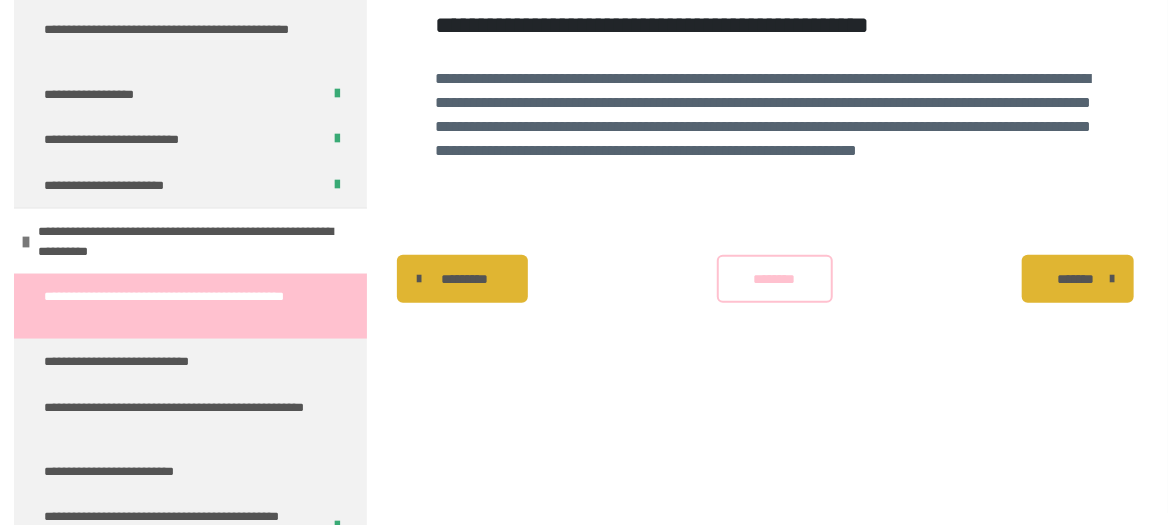 scroll, scrollTop: 503, scrollLeft: 0, axis: vertical 